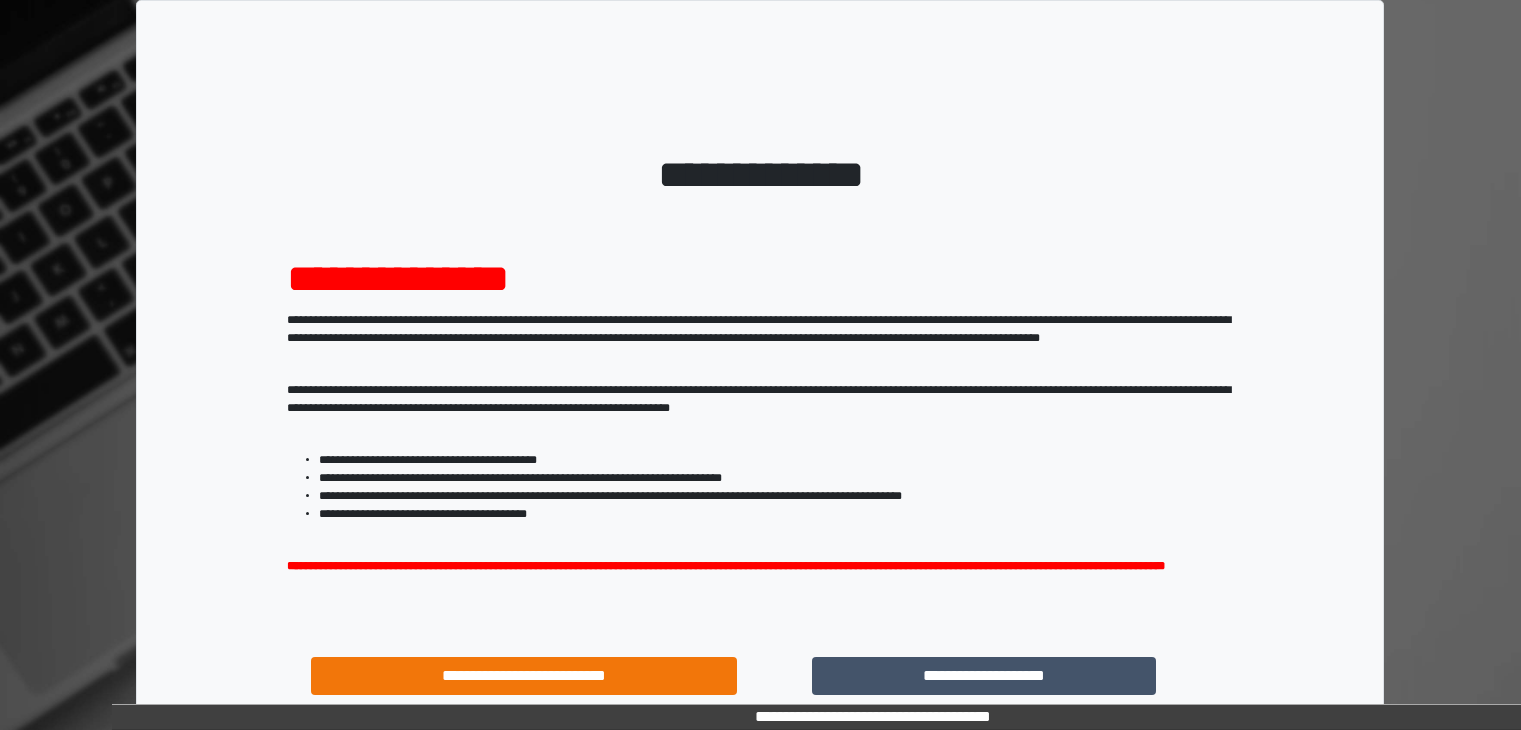 scroll, scrollTop: 0, scrollLeft: 0, axis: both 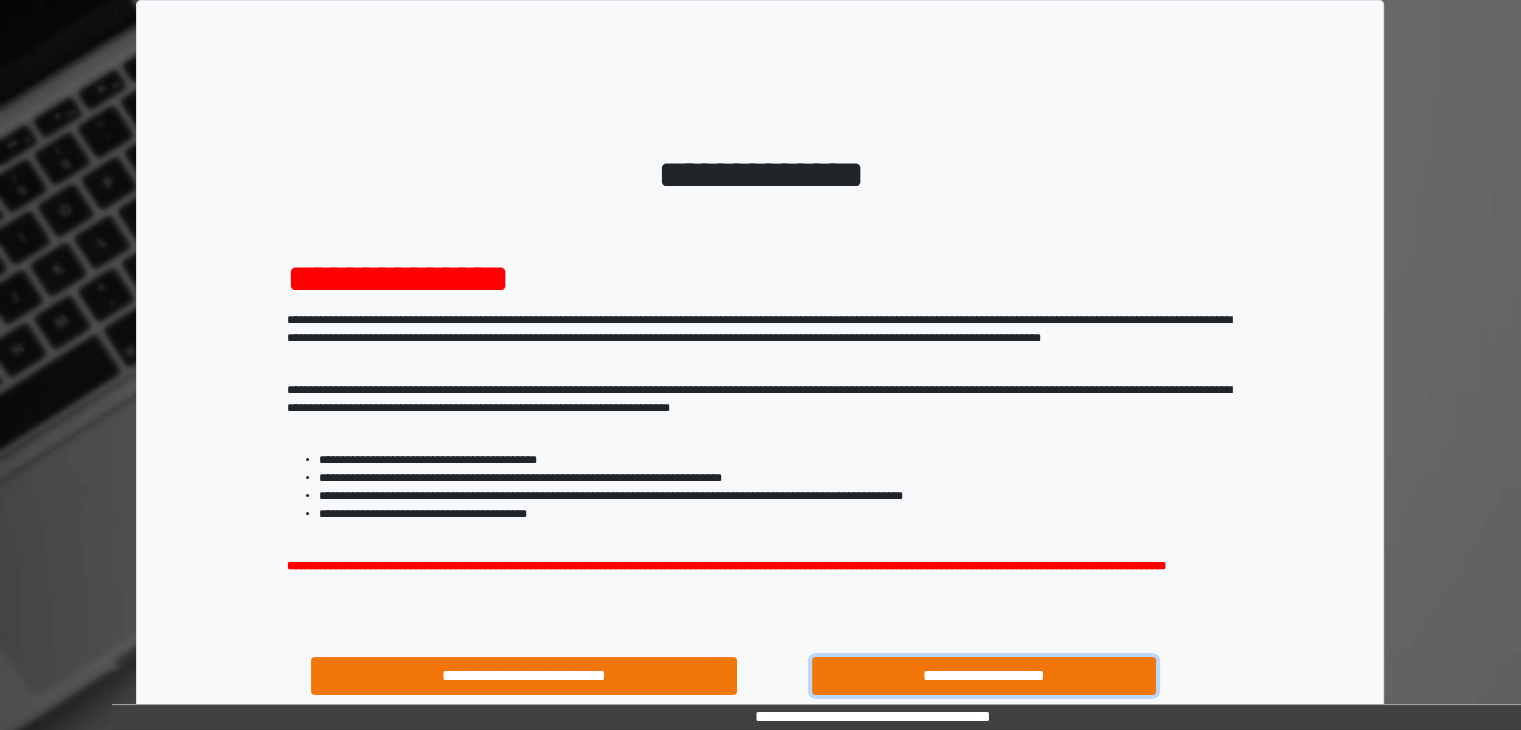 click on "**********" at bounding box center [984, 676] 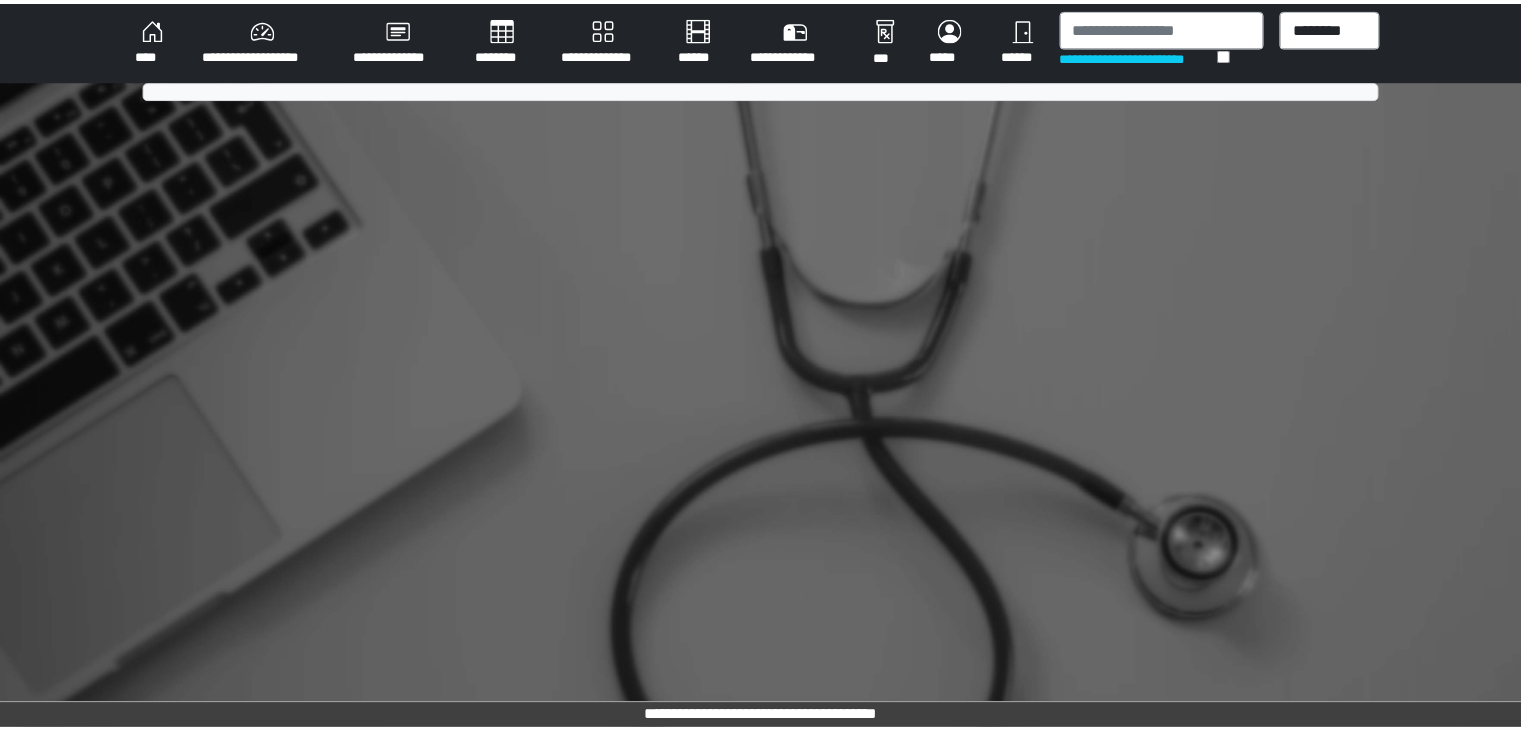 scroll, scrollTop: 0, scrollLeft: 0, axis: both 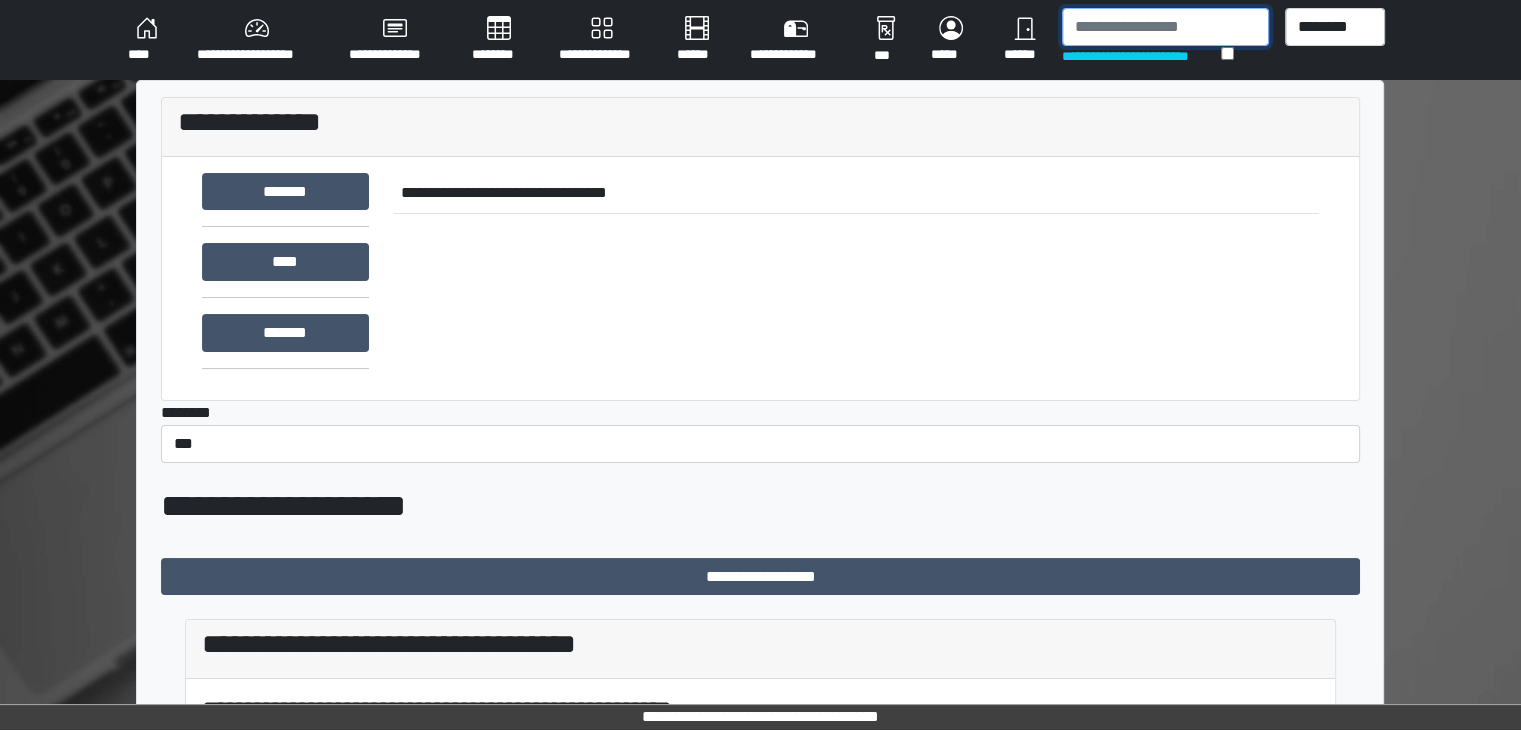 click at bounding box center [1165, 27] 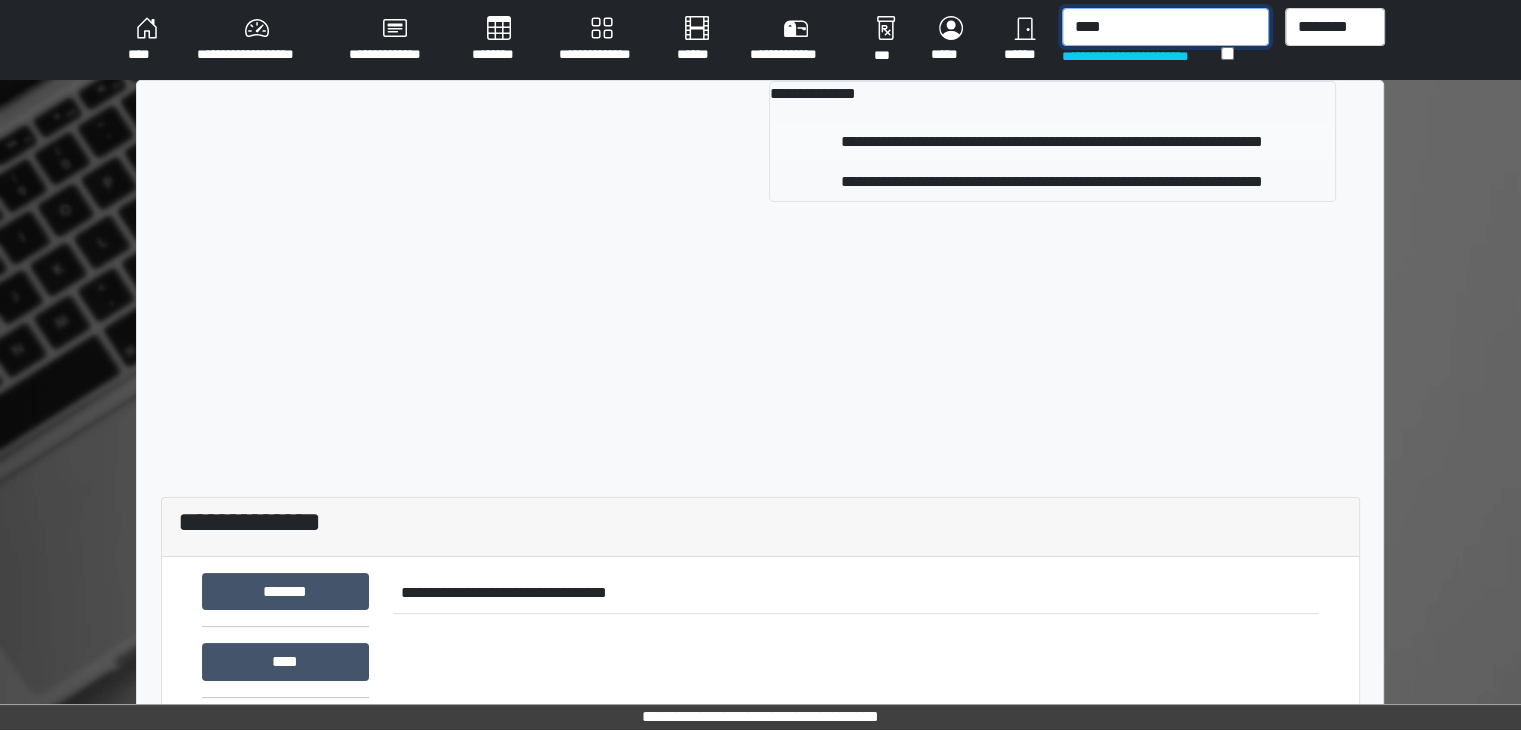 type on "****" 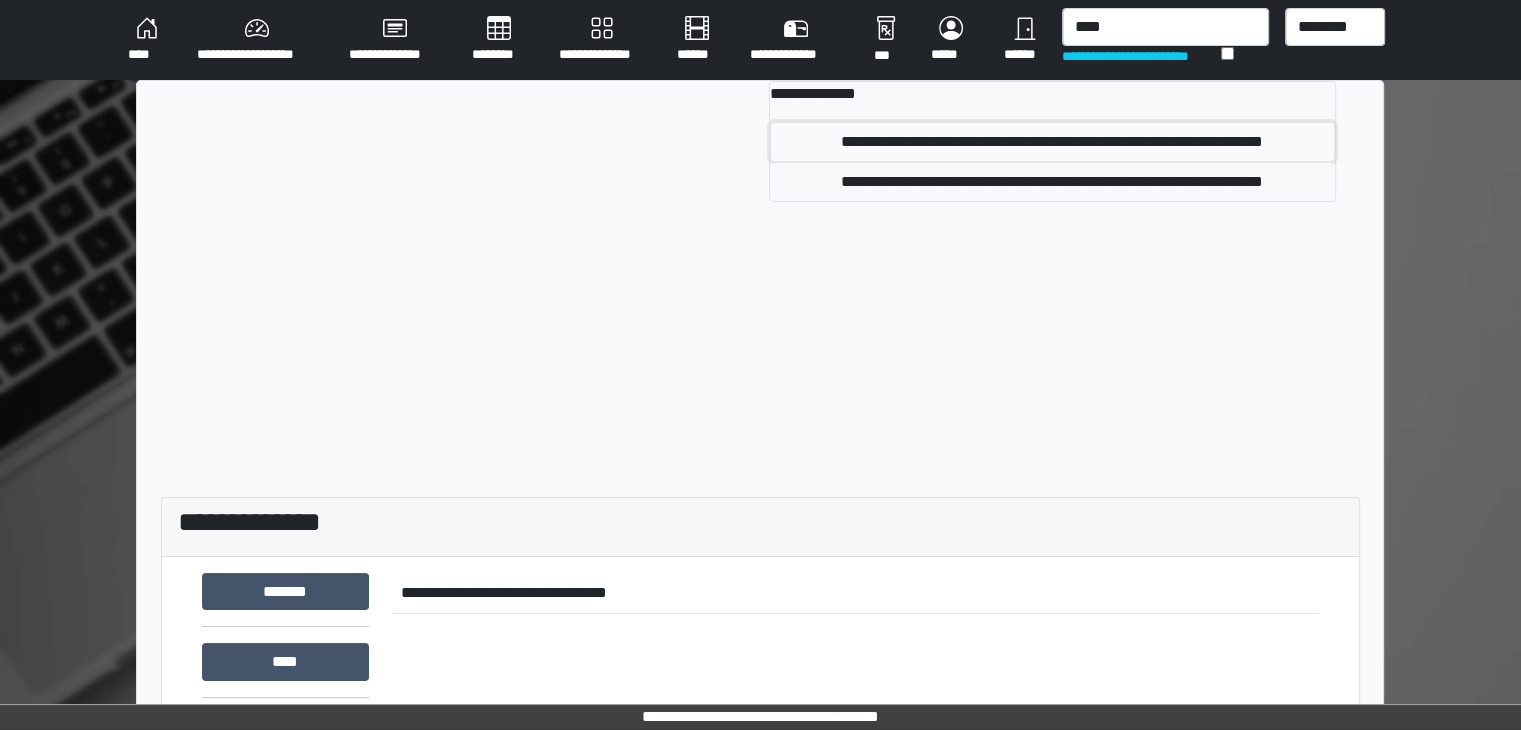 click on "**********" at bounding box center (1052, 142) 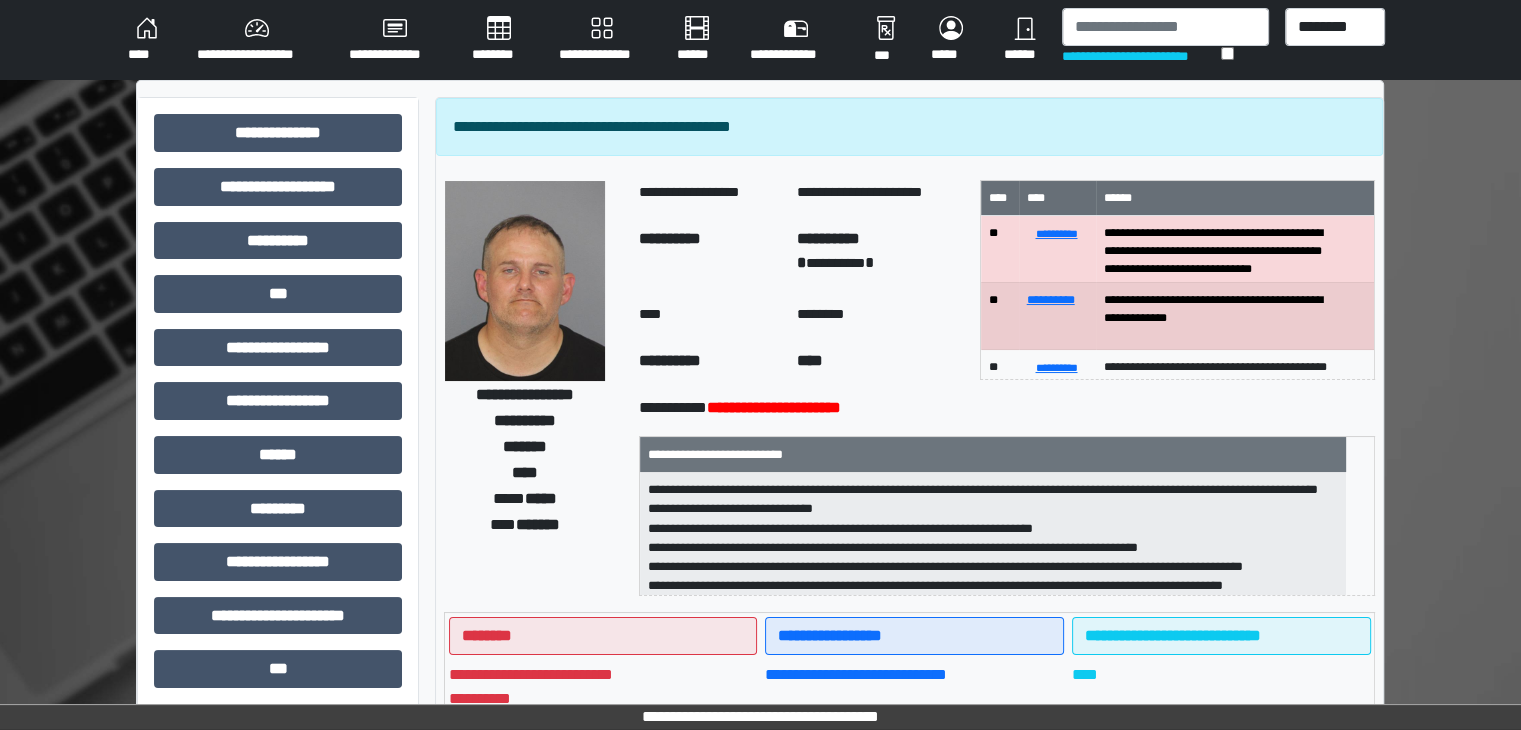 click on "**********" at bounding box center [760, 623] 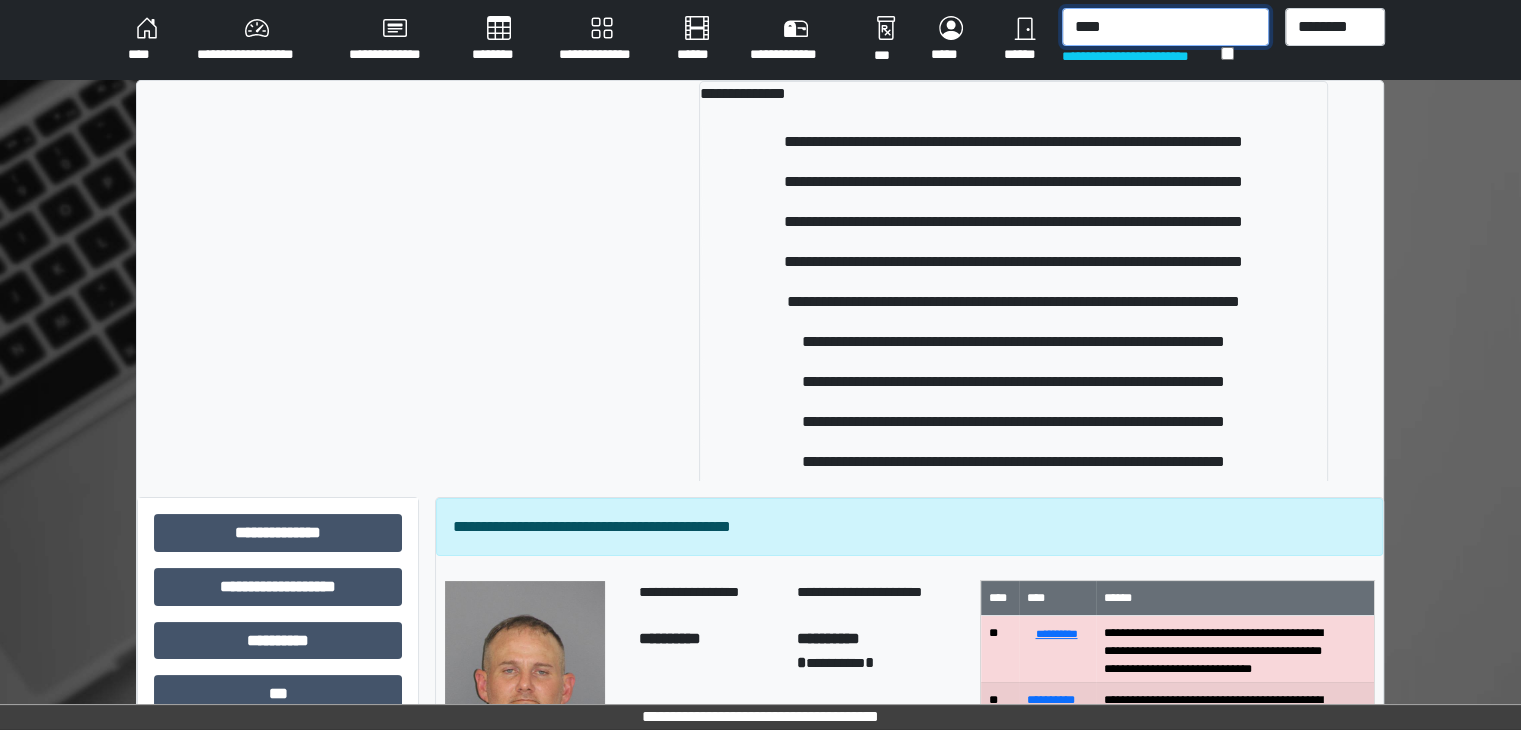 type on "****" 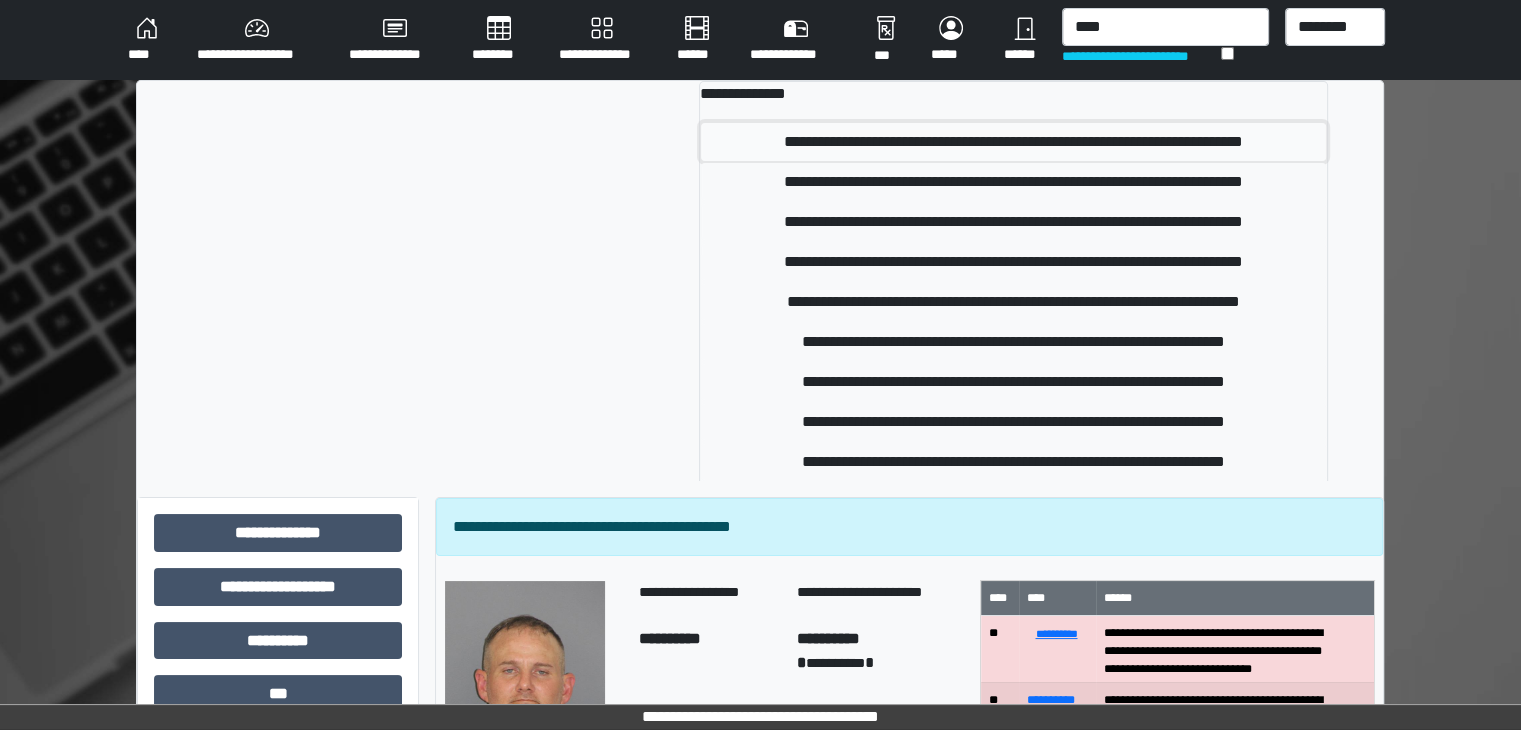 click on "**********" at bounding box center (1014, 142) 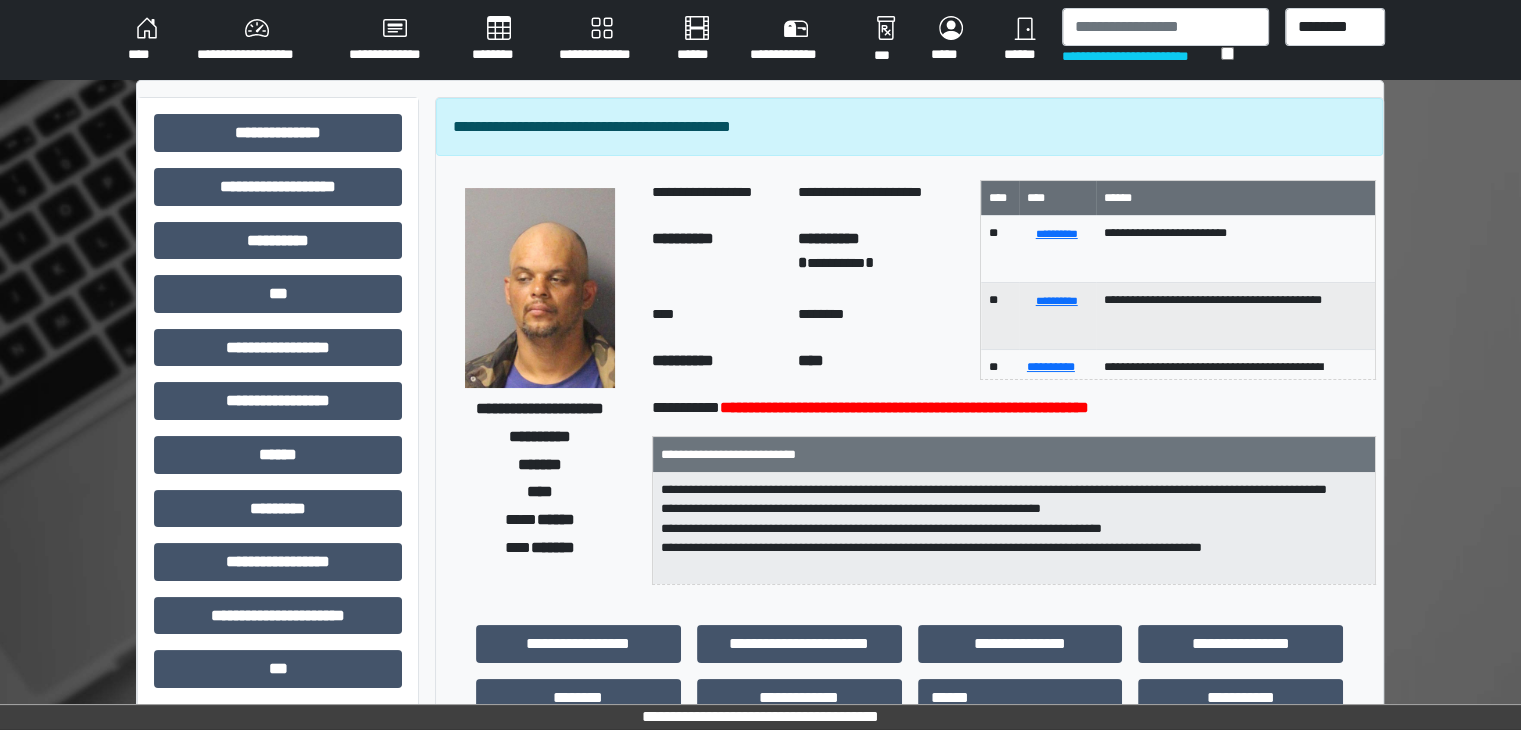 click at bounding box center [1165, 27] 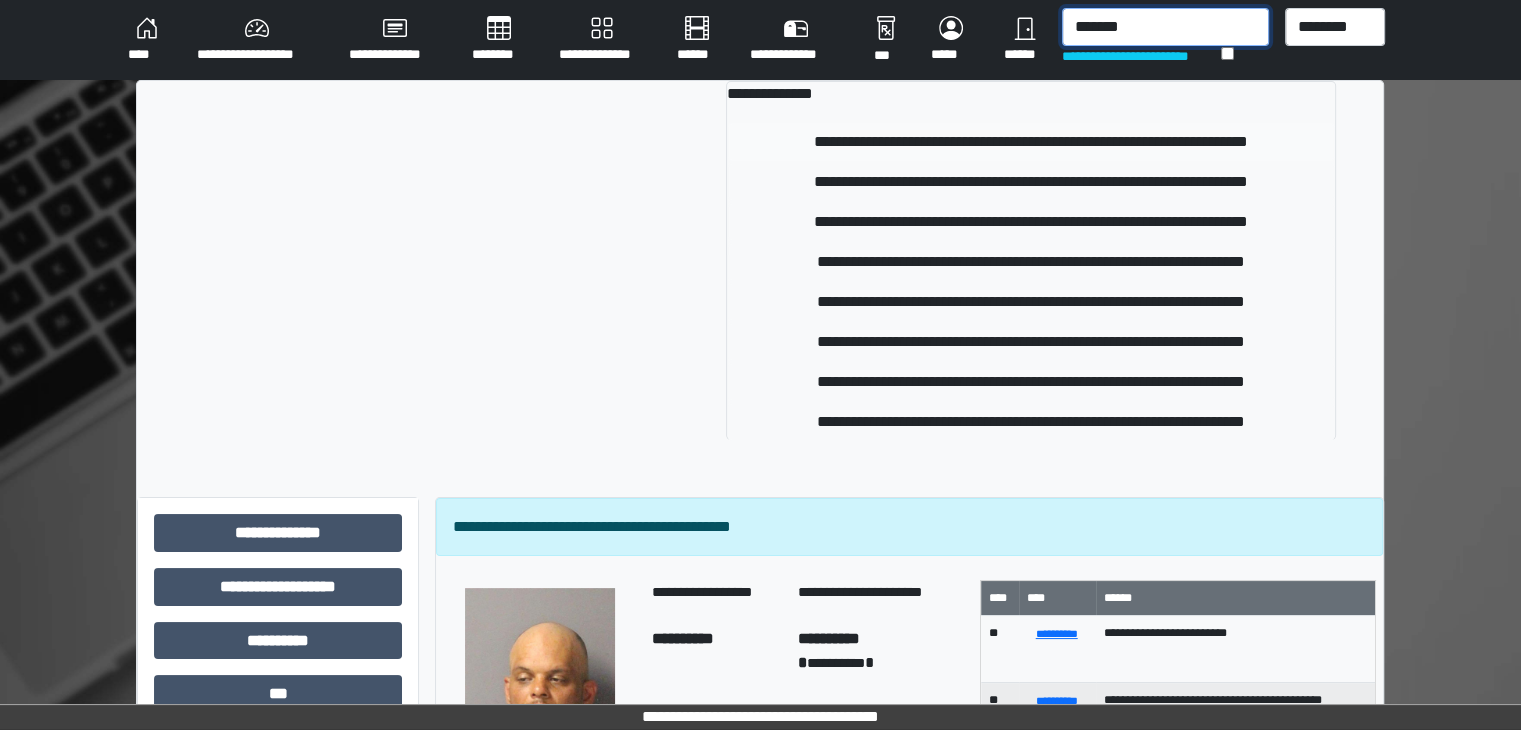type on "*******" 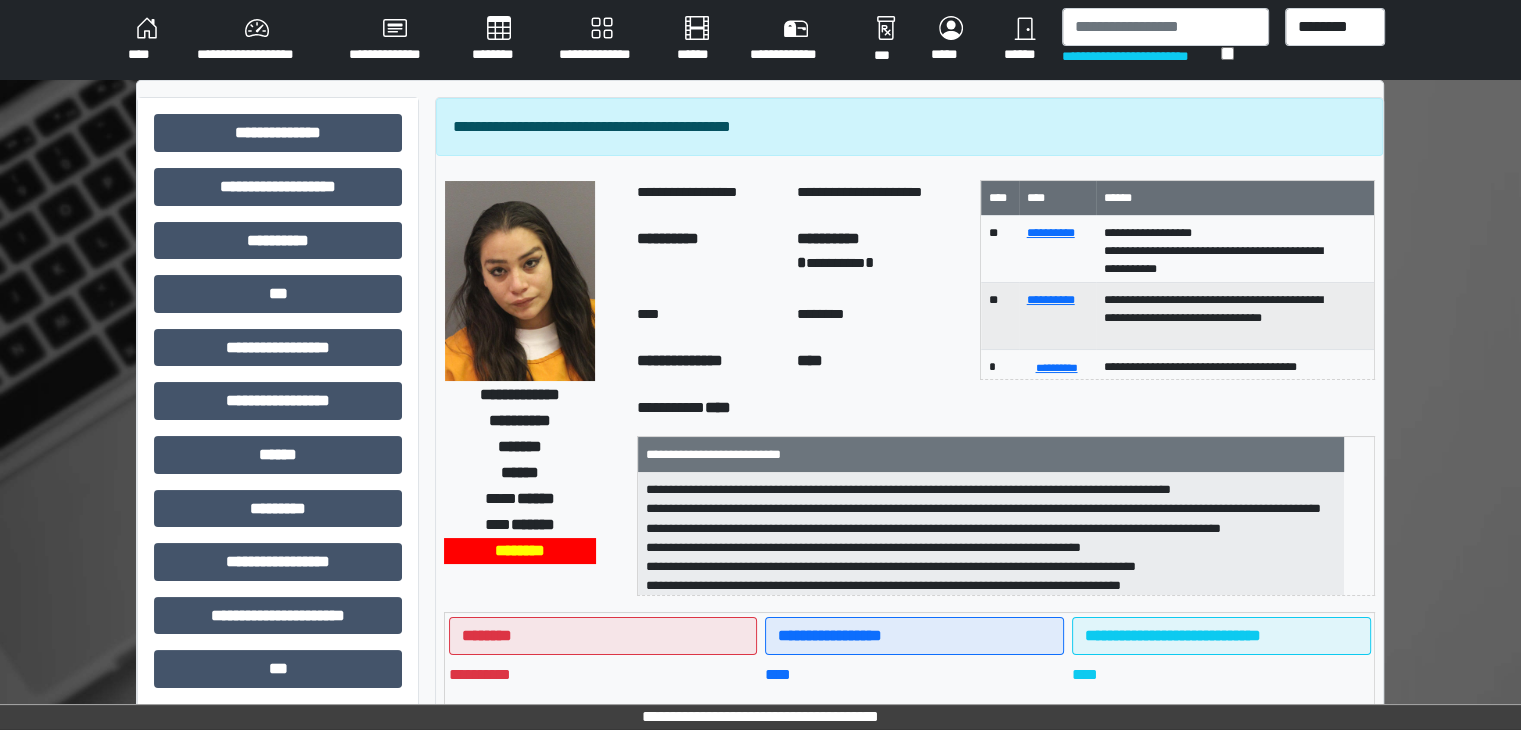 scroll, scrollTop: 83, scrollLeft: 0, axis: vertical 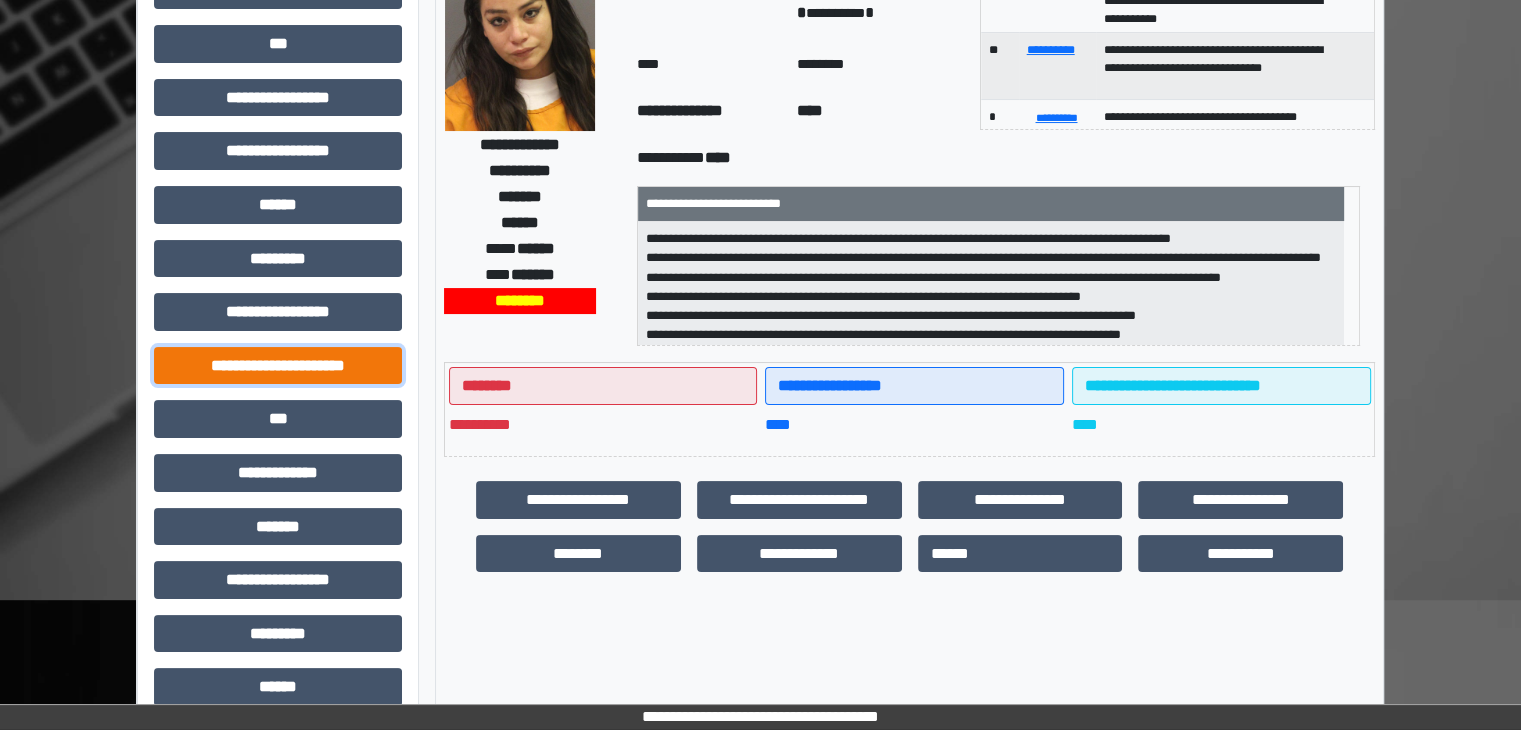 click on "**********" at bounding box center (278, 366) 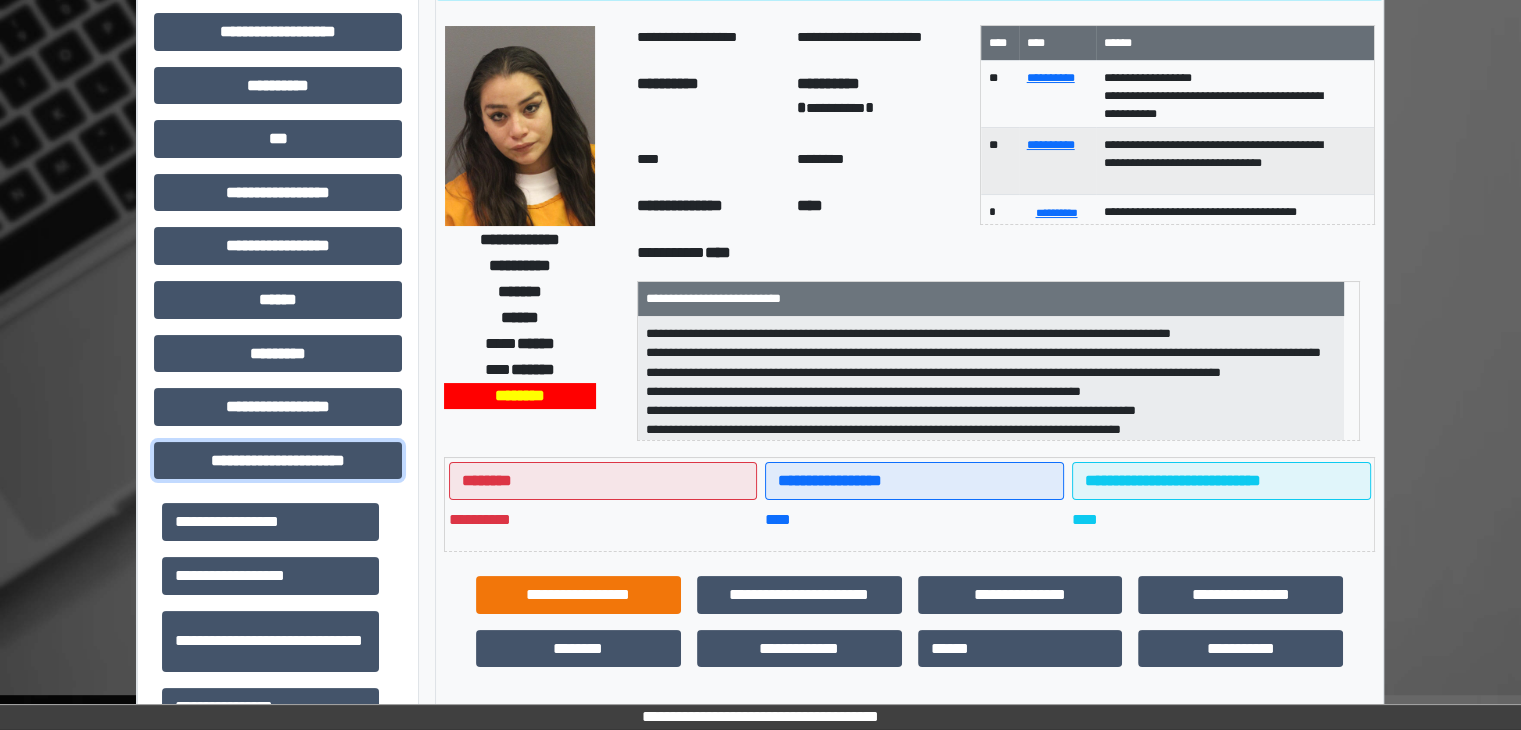 scroll, scrollTop: 0, scrollLeft: 0, axis: both 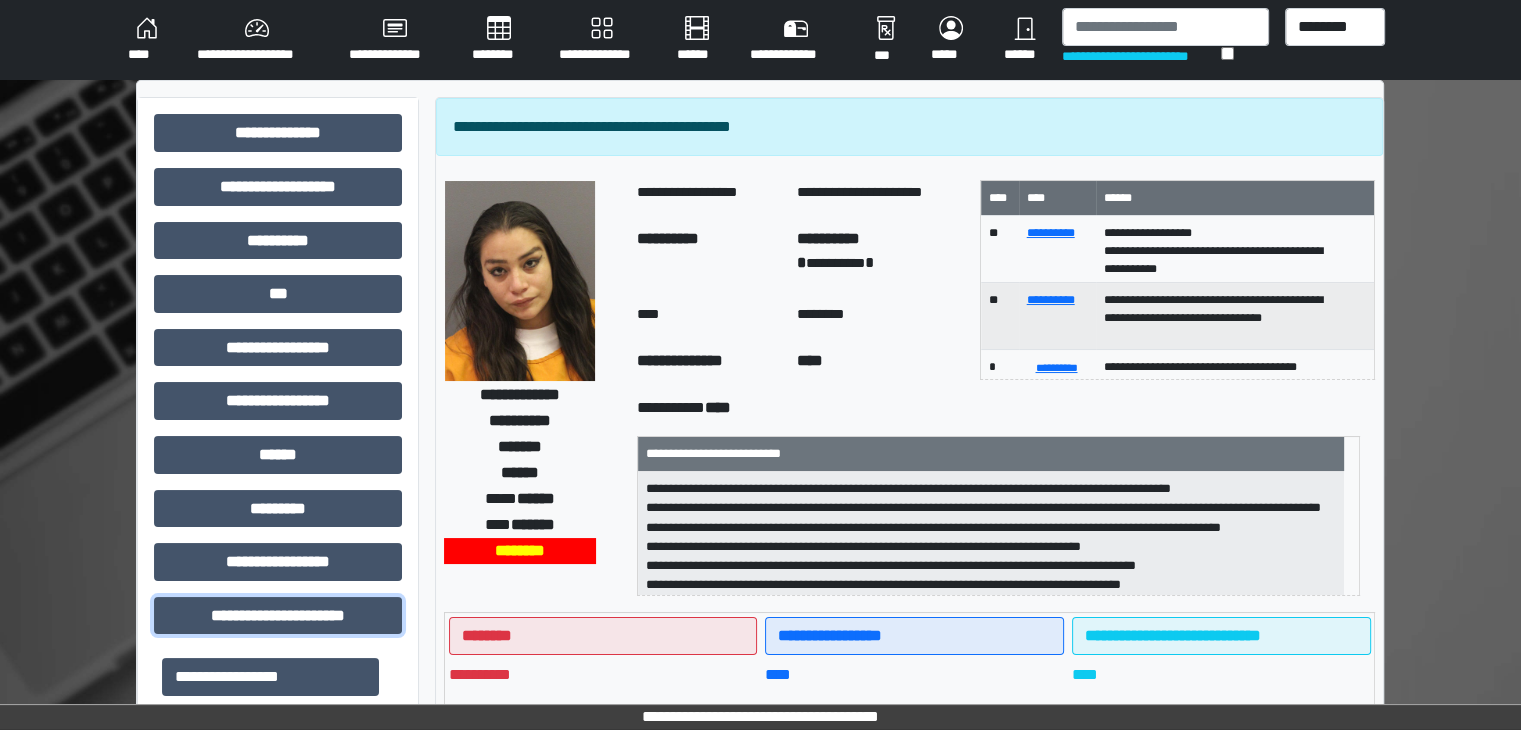 click at bounding box center (1165, 27) 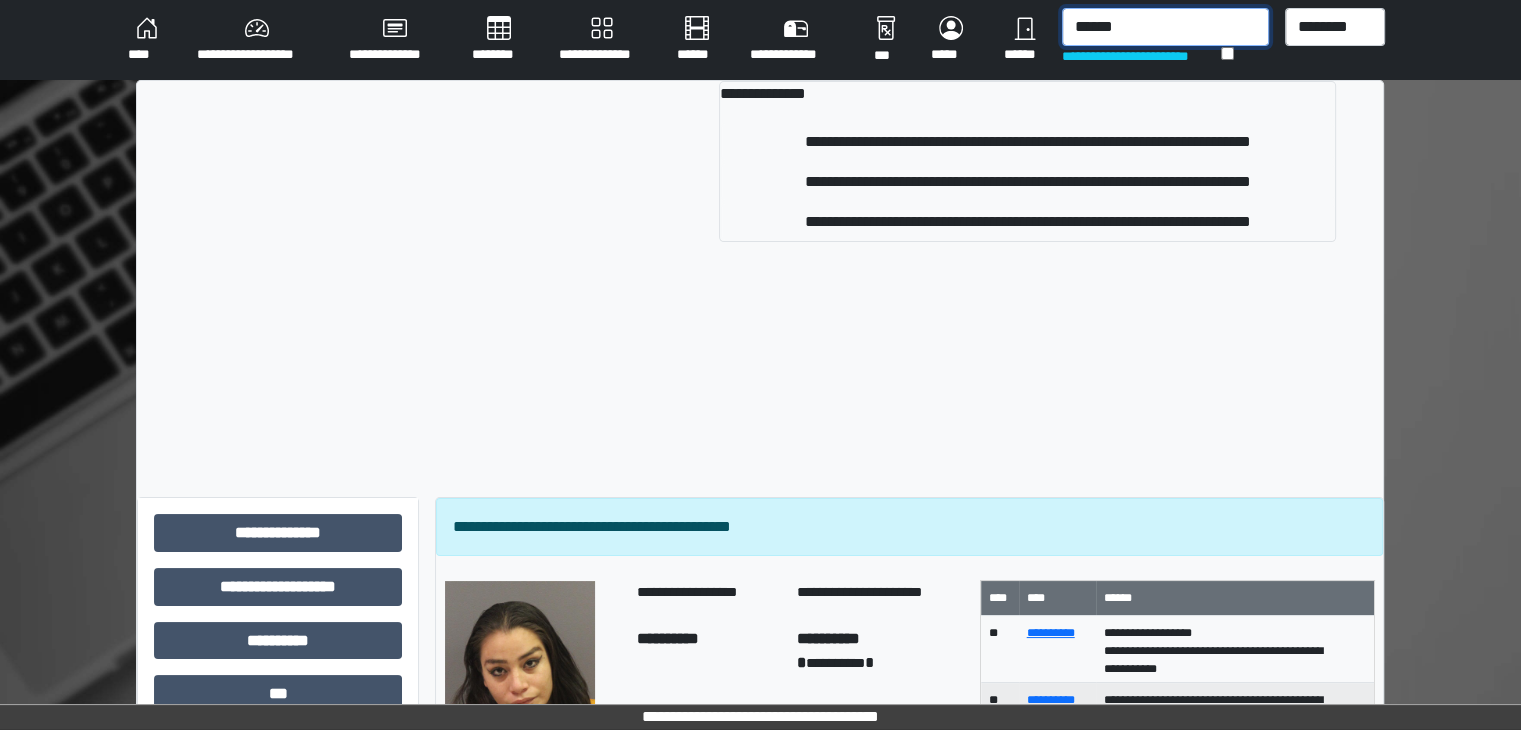 type on "******" 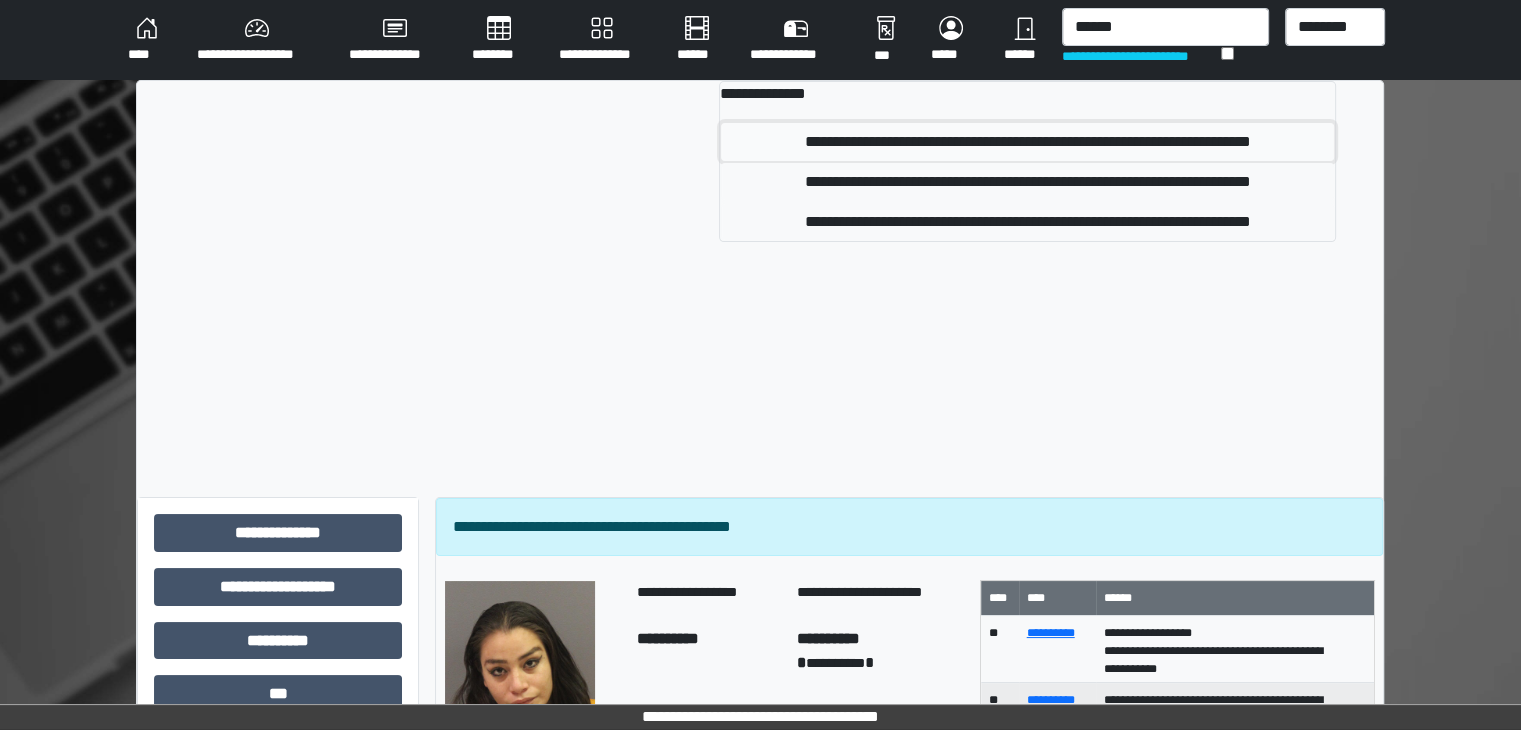 click on "**********" at bounding box center (1027, 142) 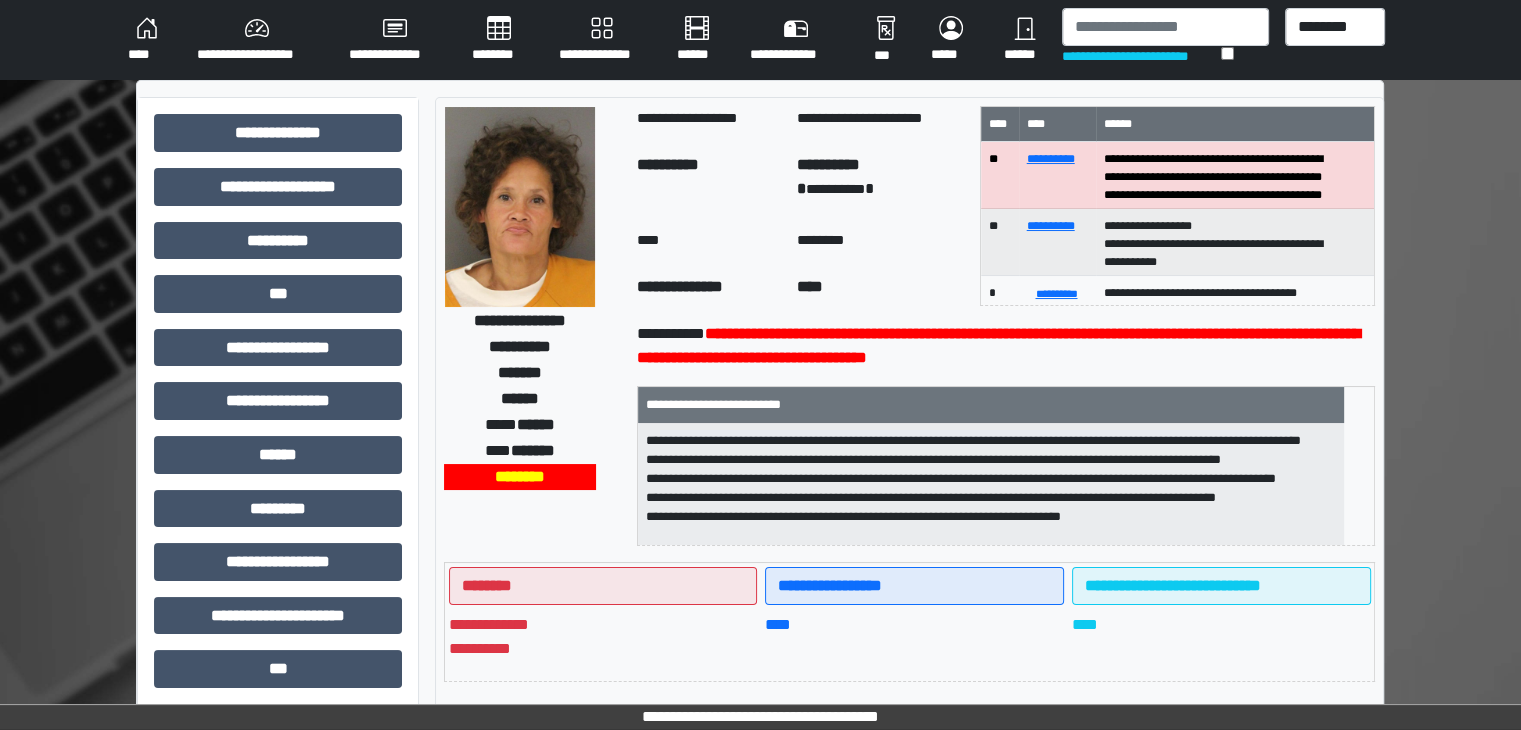 click on "**********" at bounding box center (991, 485) 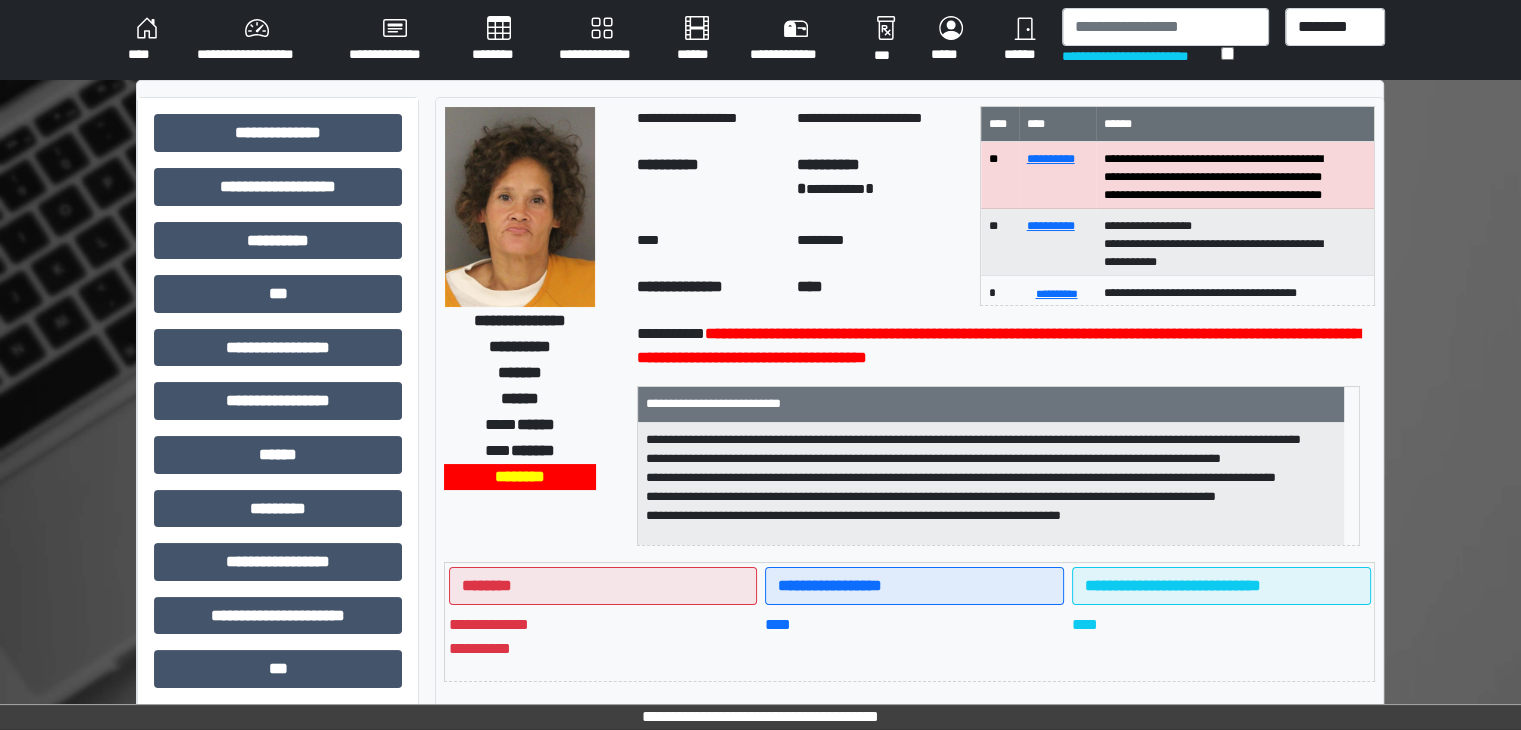 scroll, scrollTop: 0, scrollLeft: 0, axis: both 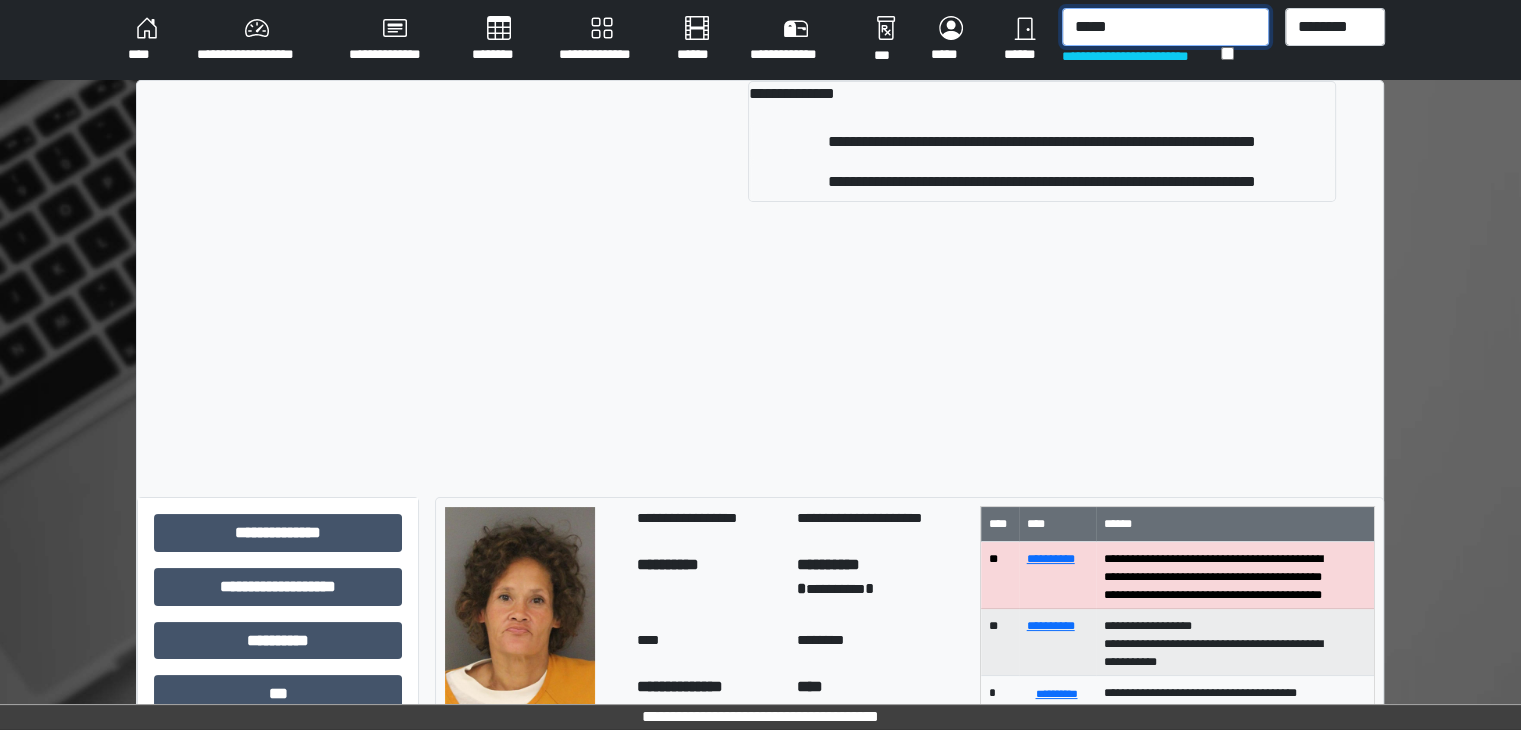type on "*****" 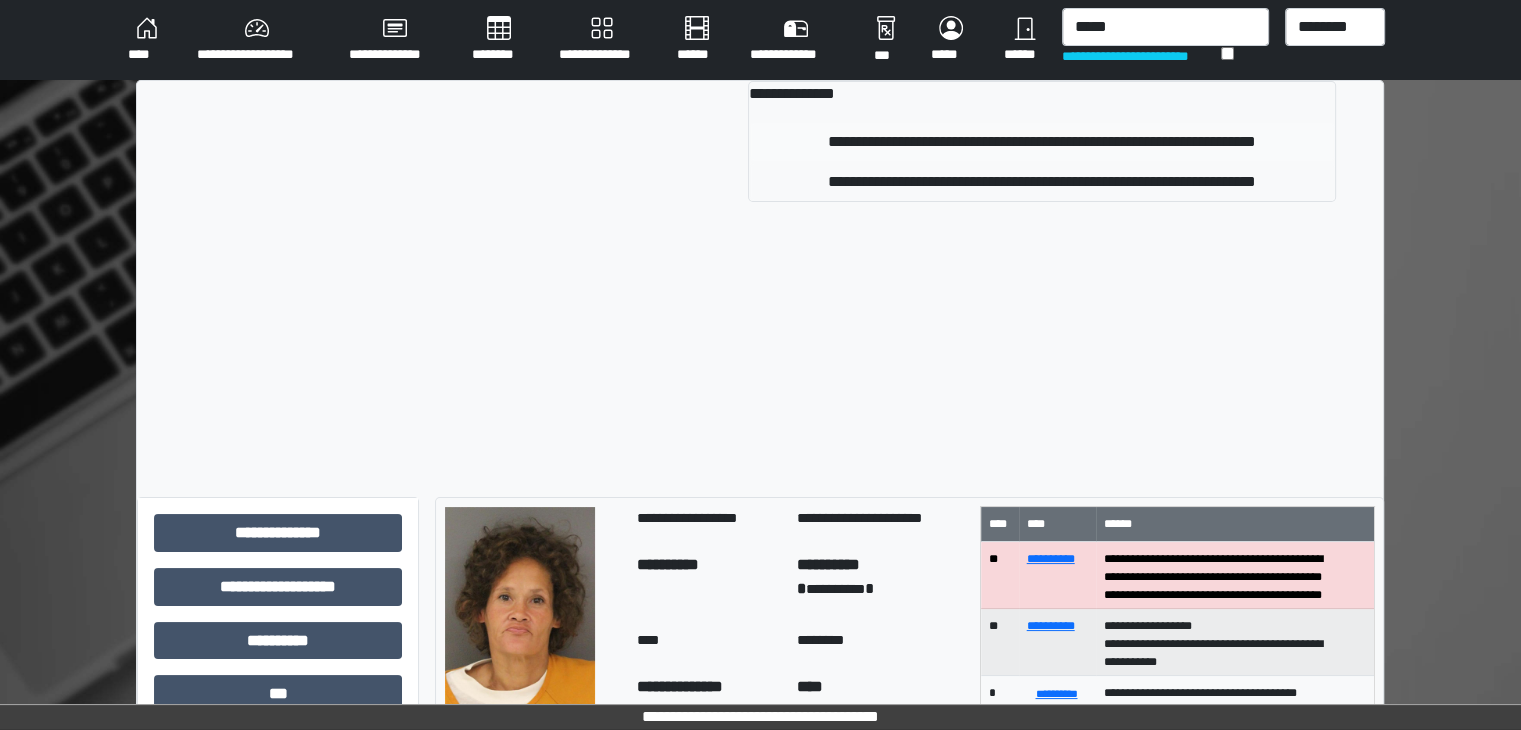 click on "**********" at bounding box center (1042, 142) 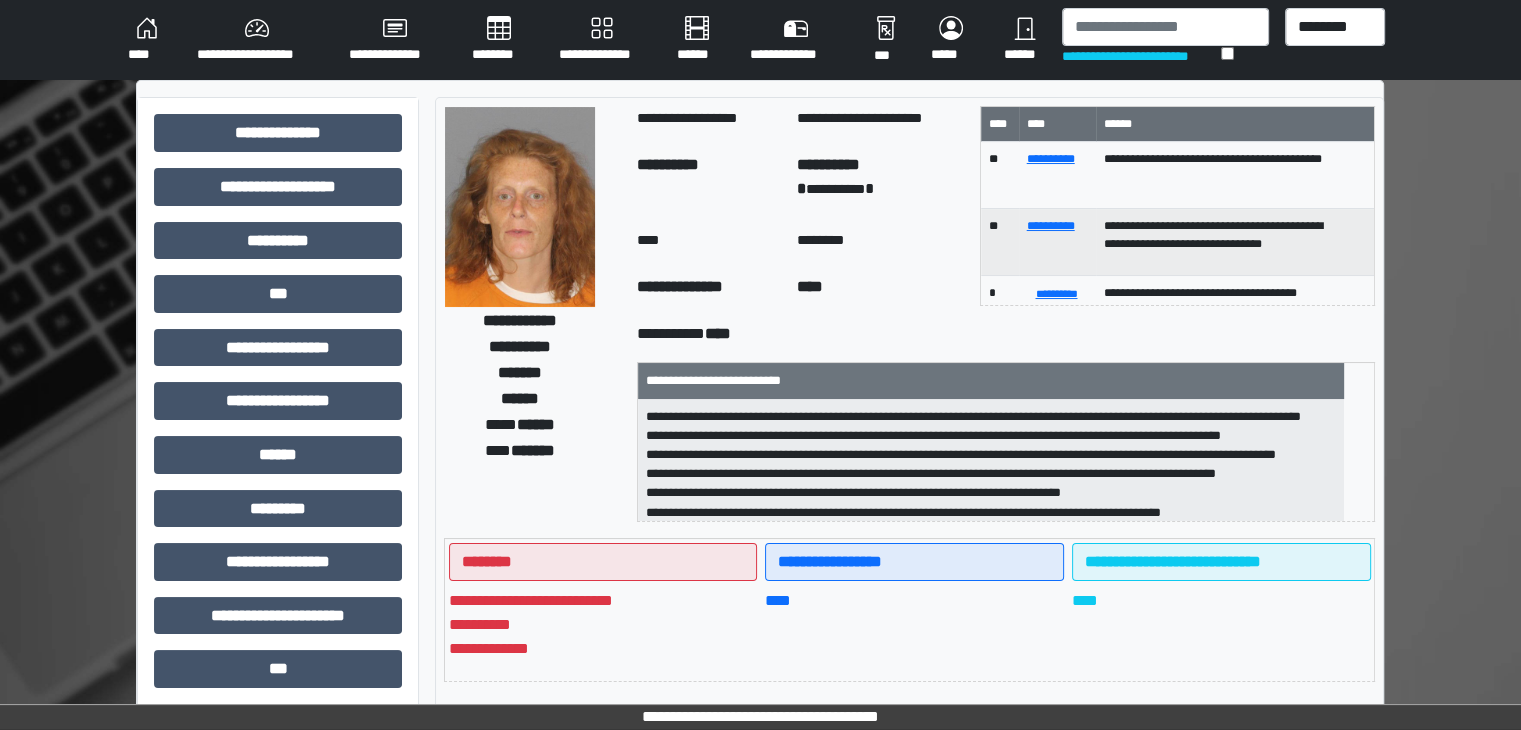 scroll, scrollTop: 64, scrollLeft: 0, axis: vertical 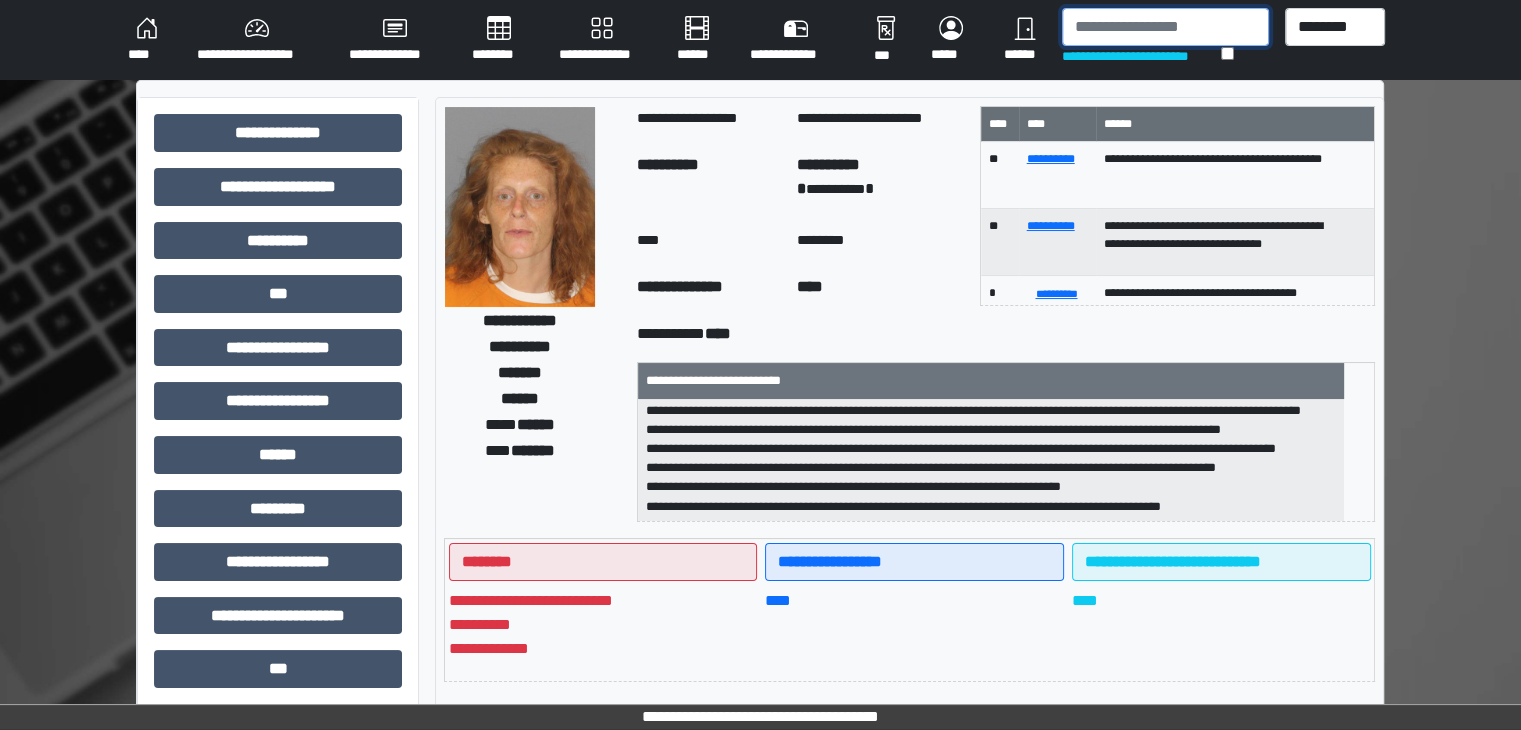 click at bounding box center (1165, 27) 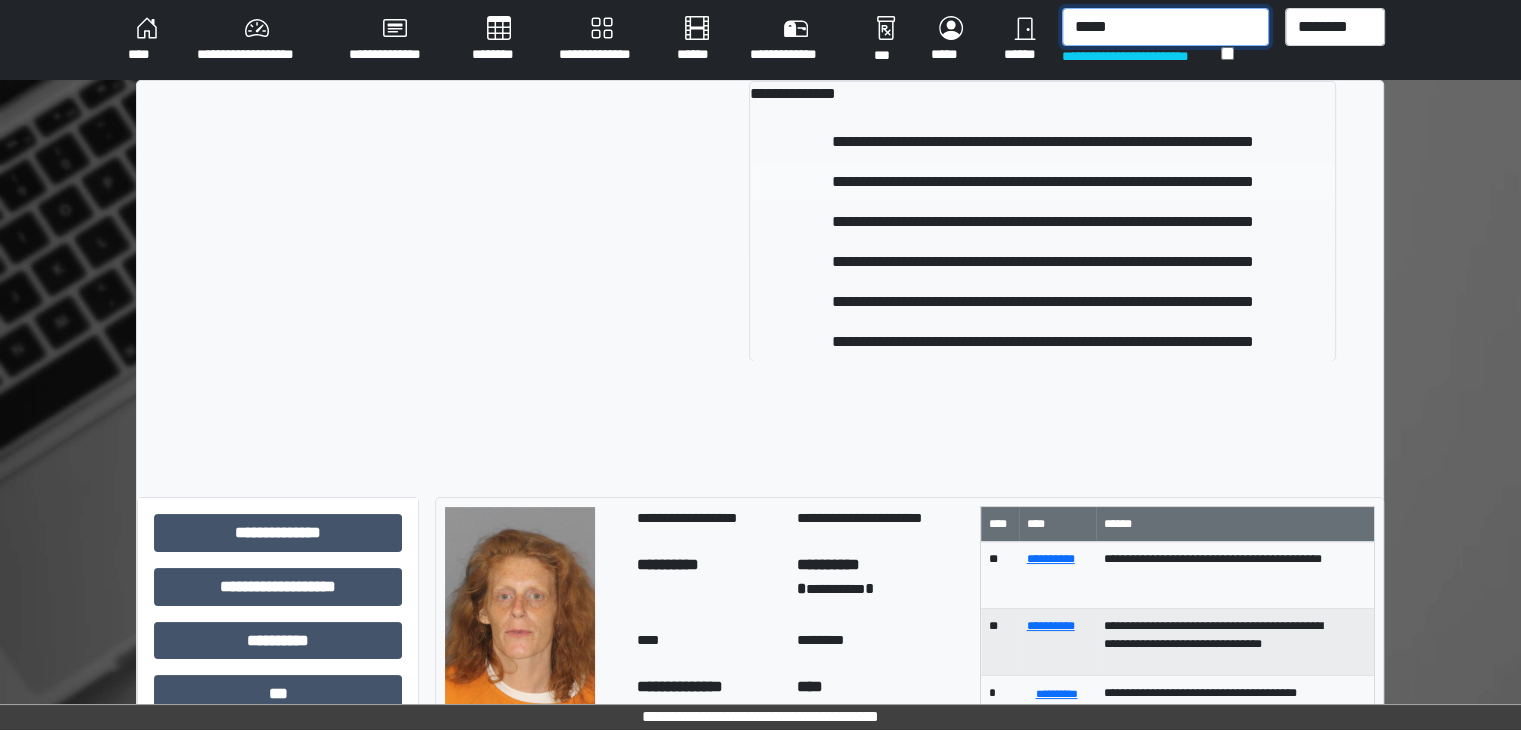 type on "*****" 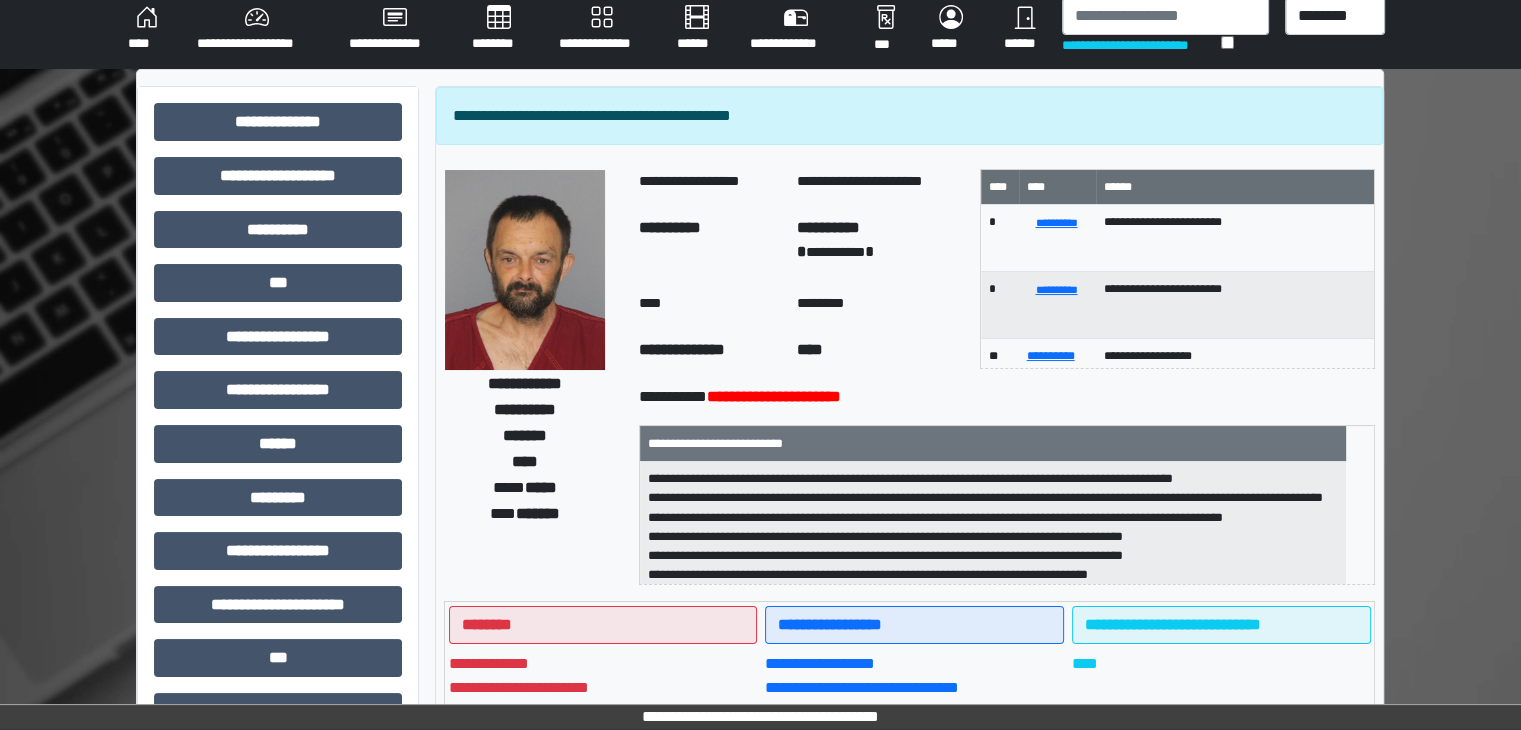 scroll, scrollTop: 0, scrollLeft: 0, axis: both 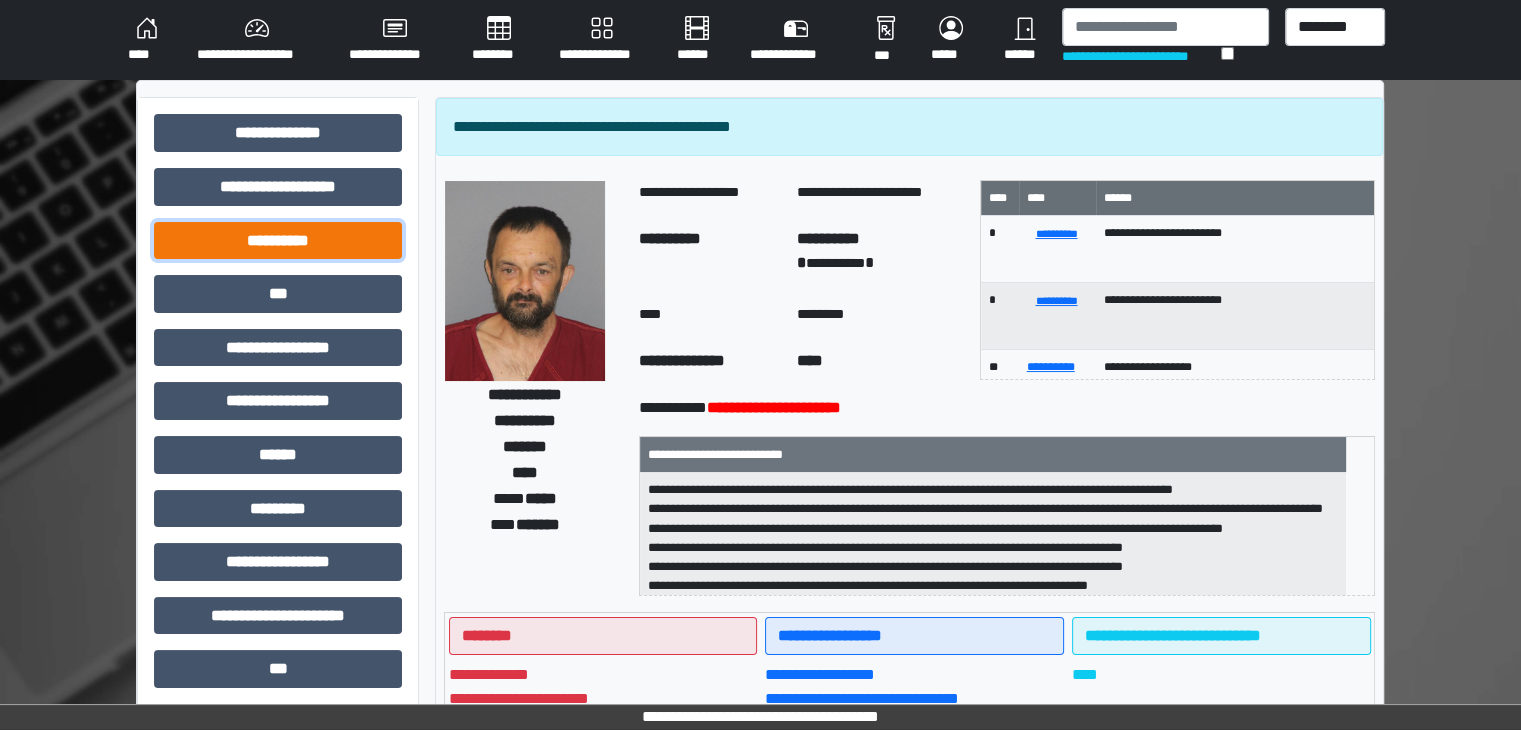 click on "**********" at bounding box center [278, 241] 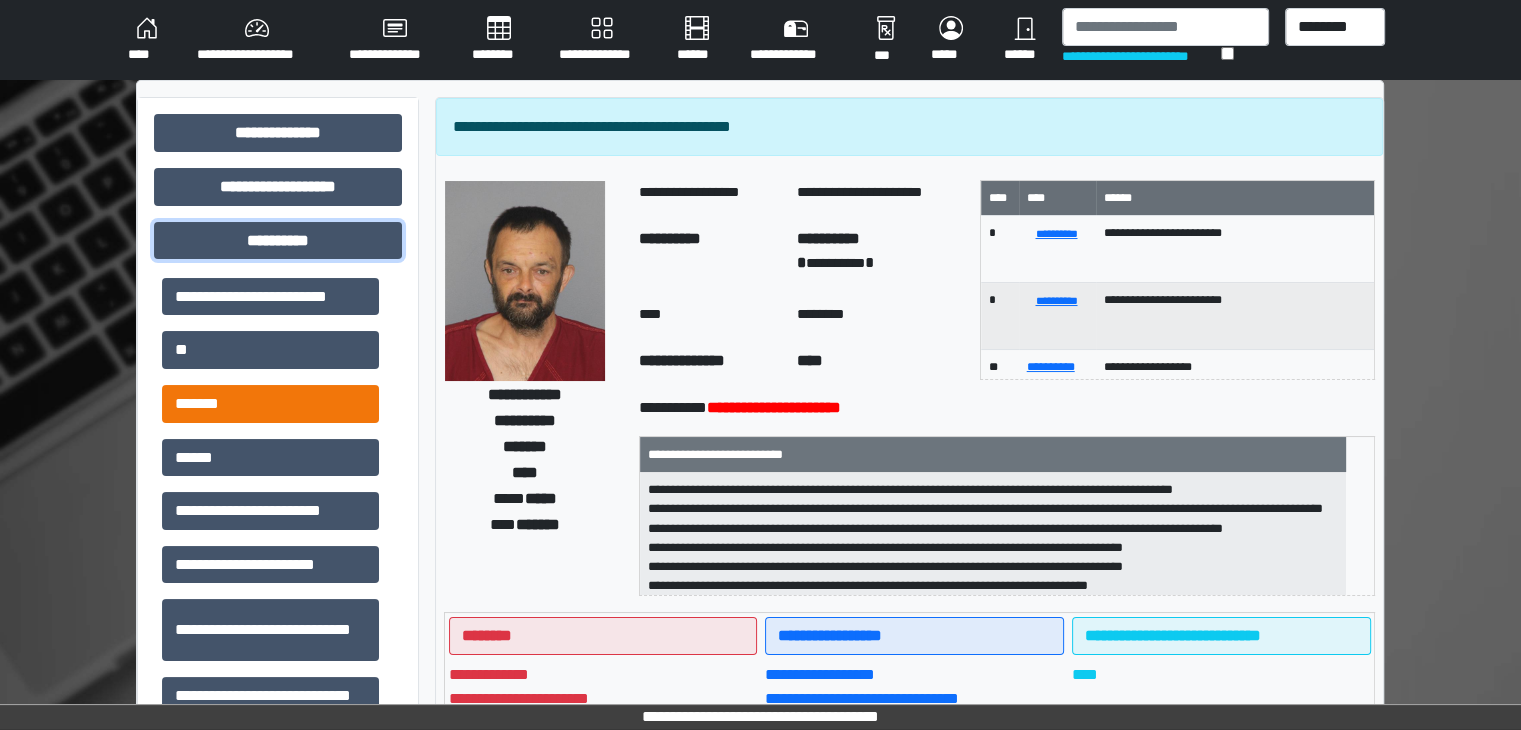 scroll, scrollTop: 64, scrollLeft: 0, axis: vertical 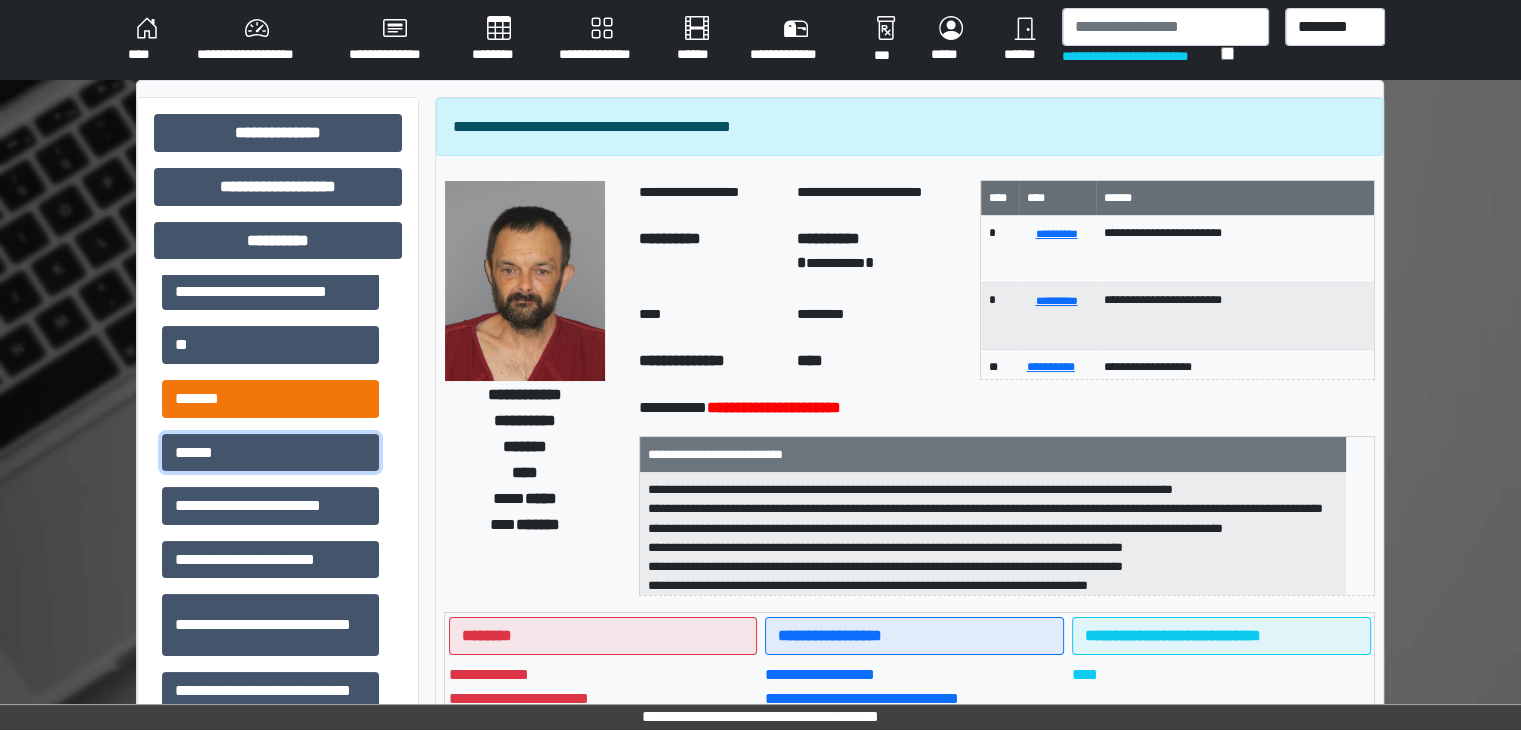 click on "******" at bounding box center (270, 453) 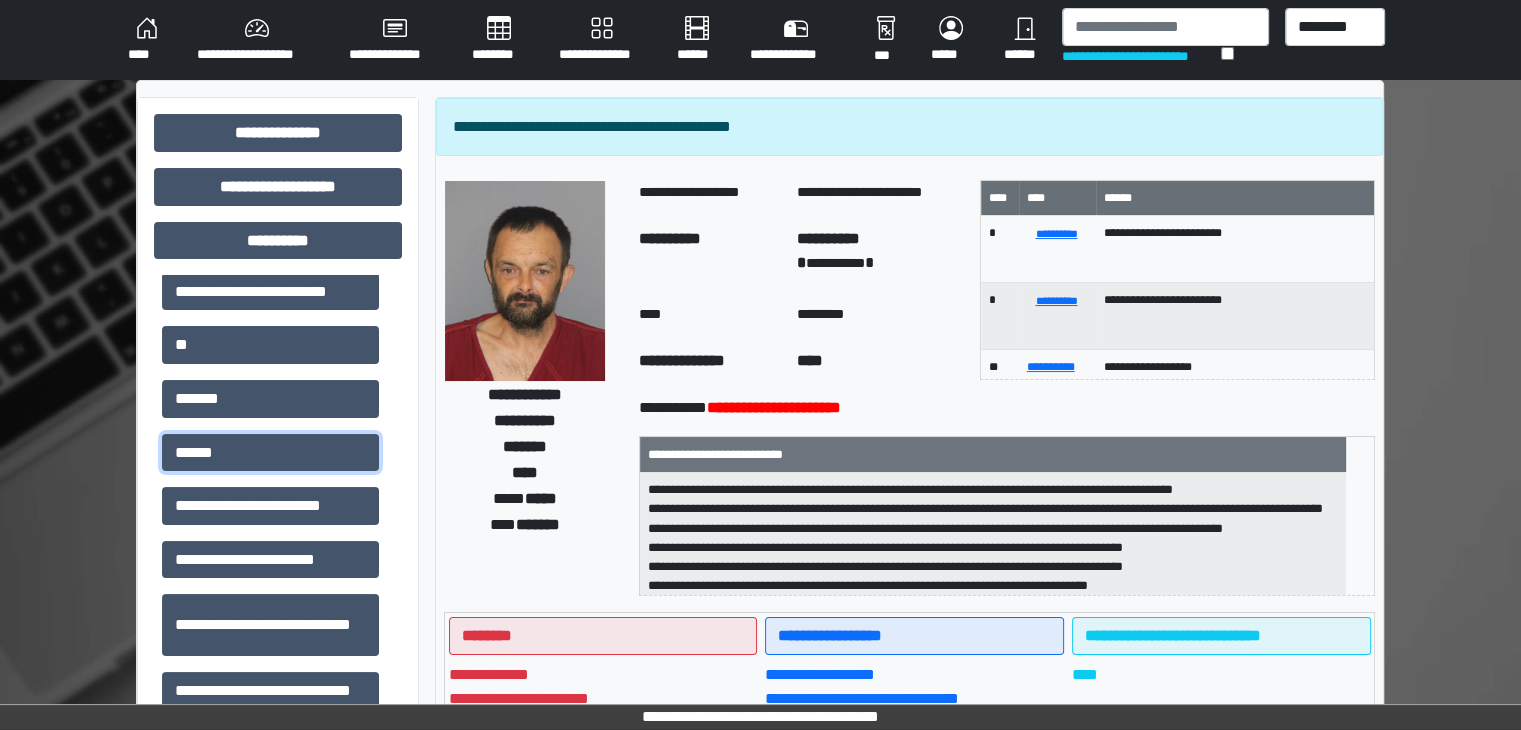 drag, startPoint x: 336, startPoint y: 466, endPoint x: 668, endPoint y: 502, distance: 333.9461 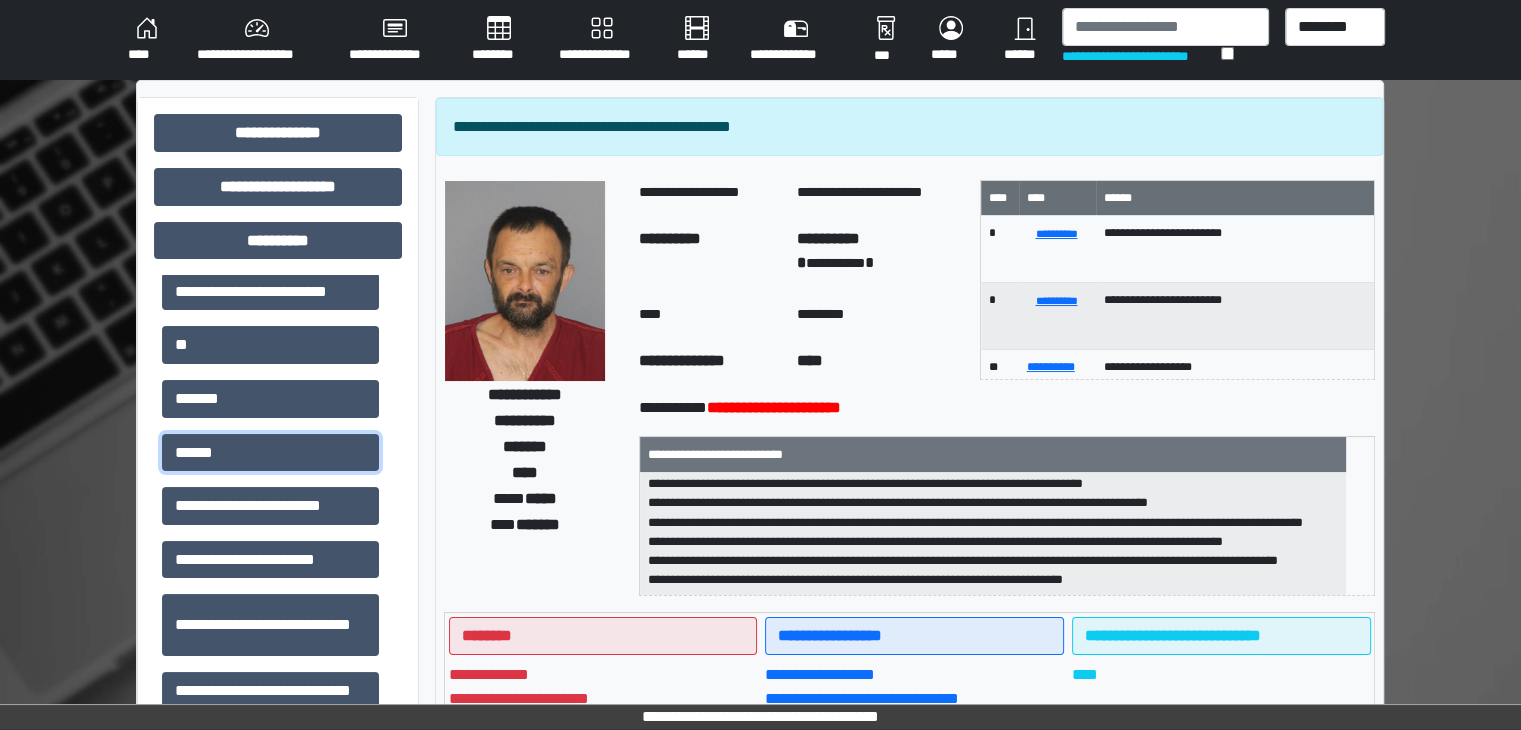 scroll, scrollTop: 217, scrollLeft: 0, axis: vertical 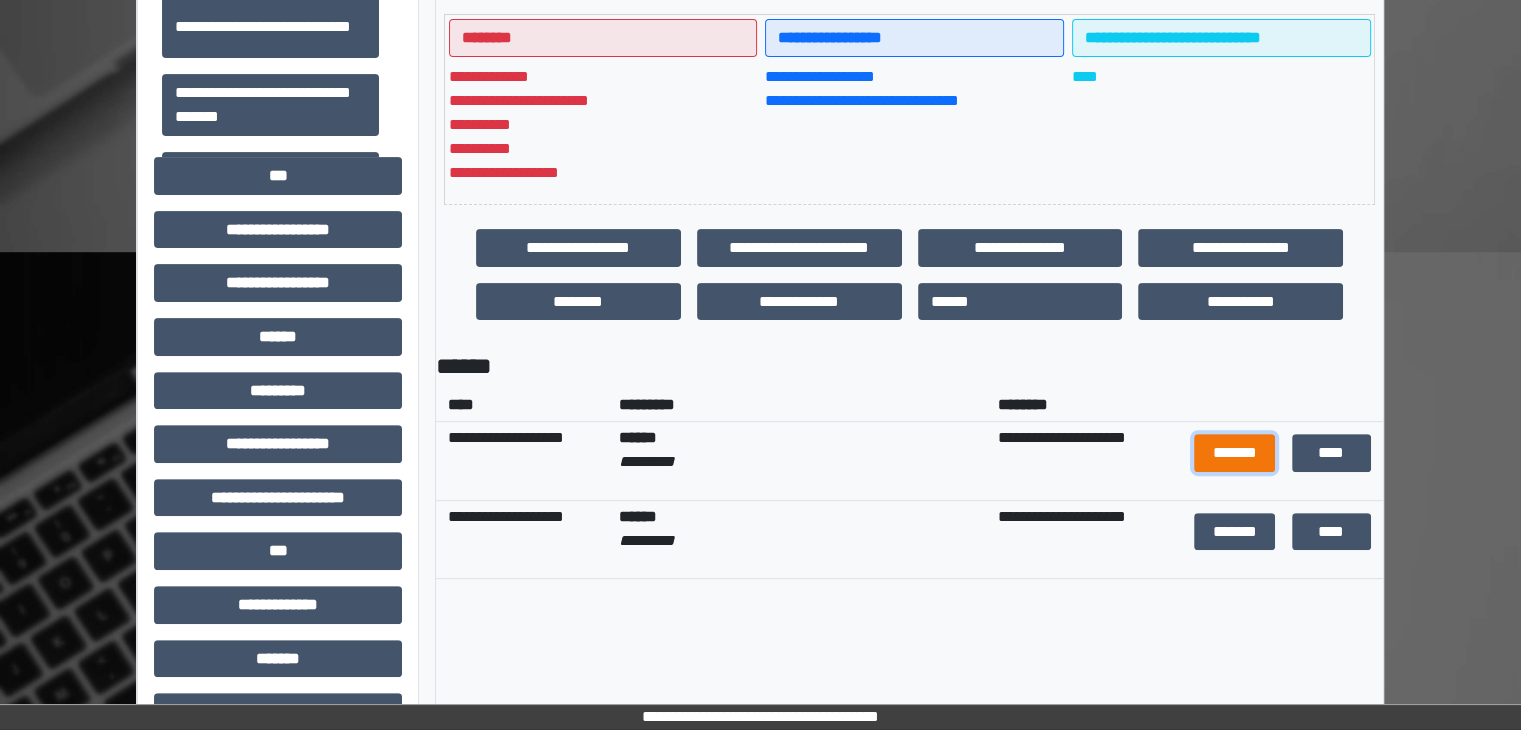 click on "*******" at bounding box center (1234, 453) 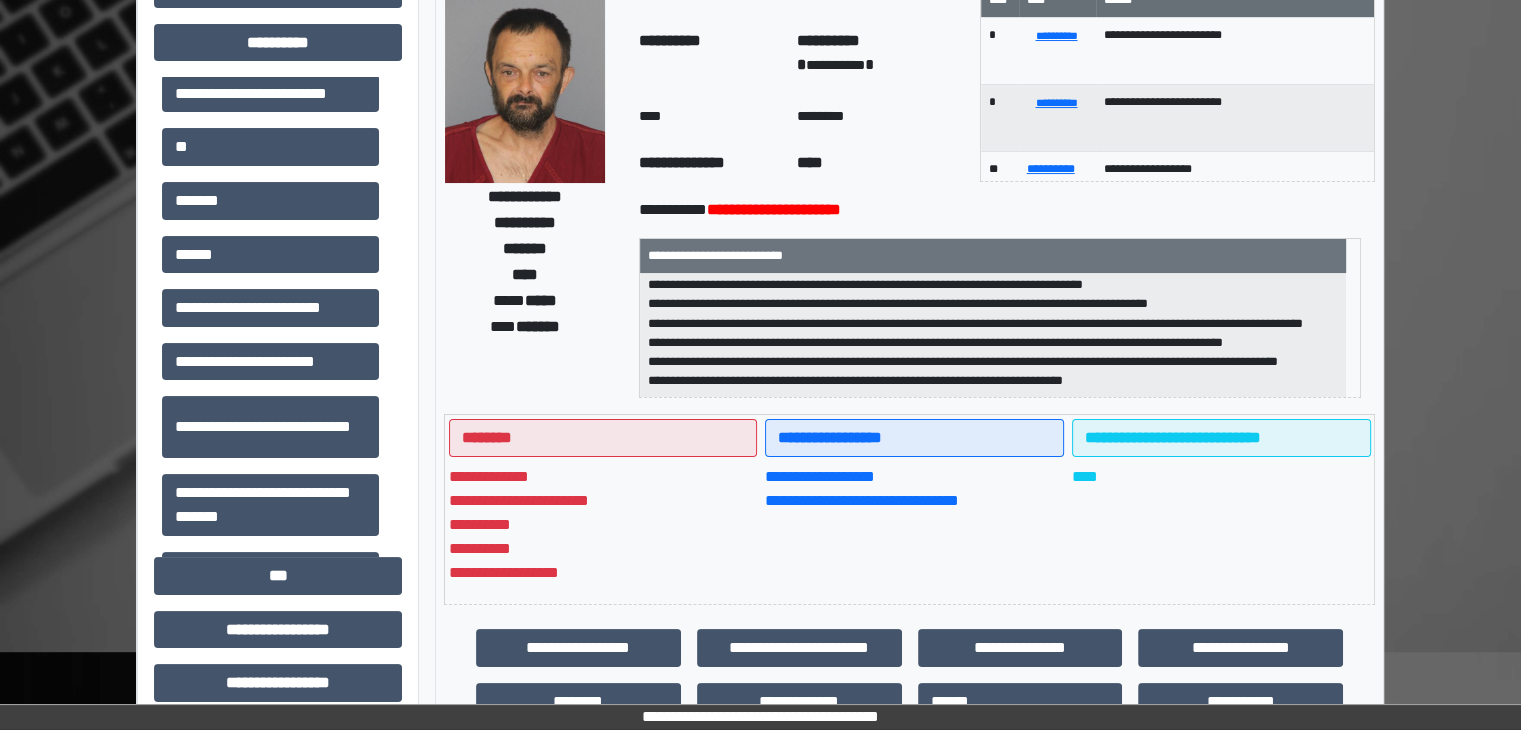 scroll, scrollTop: 0, scrollLeft: 0, axis: both 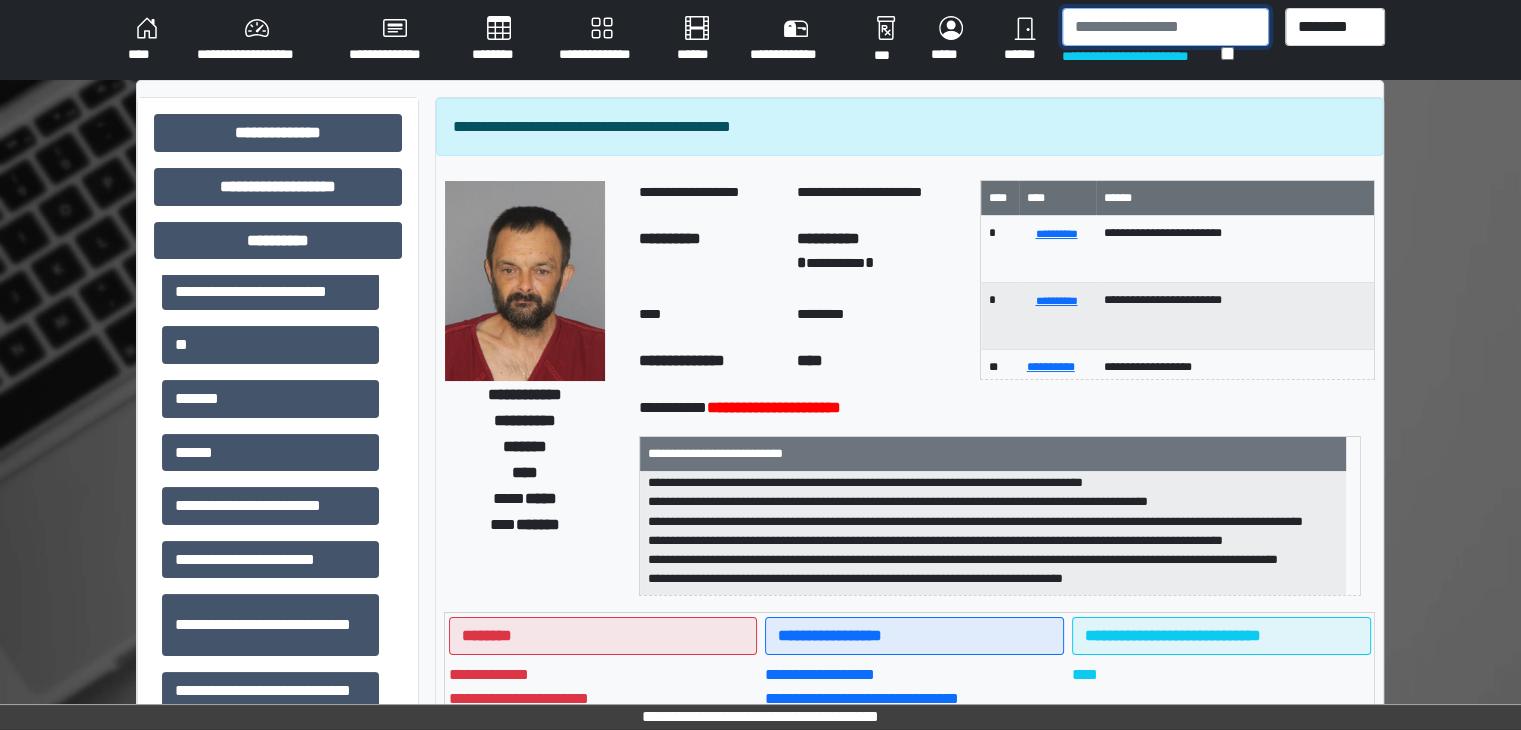 click at bounding box center (1165, 27) 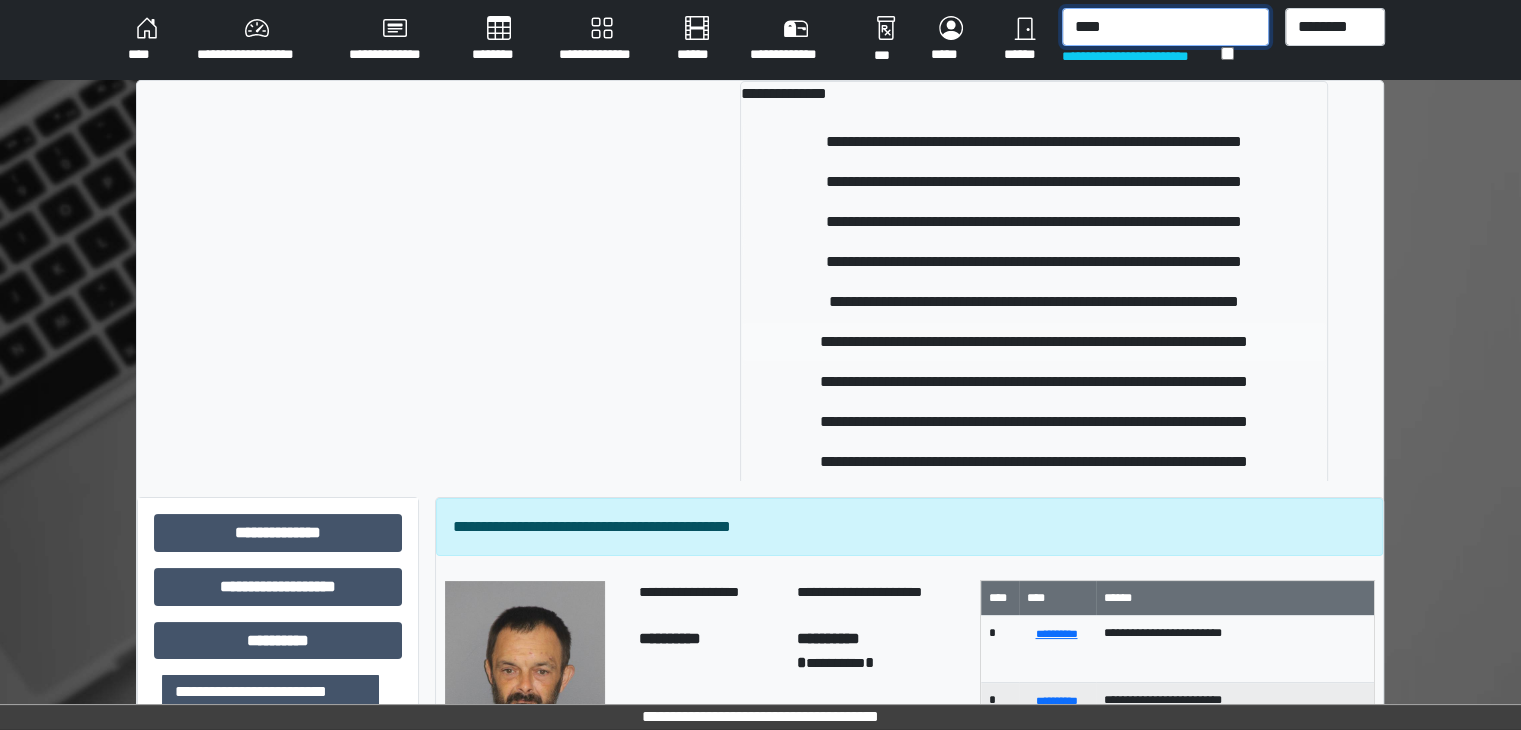 type on "****" 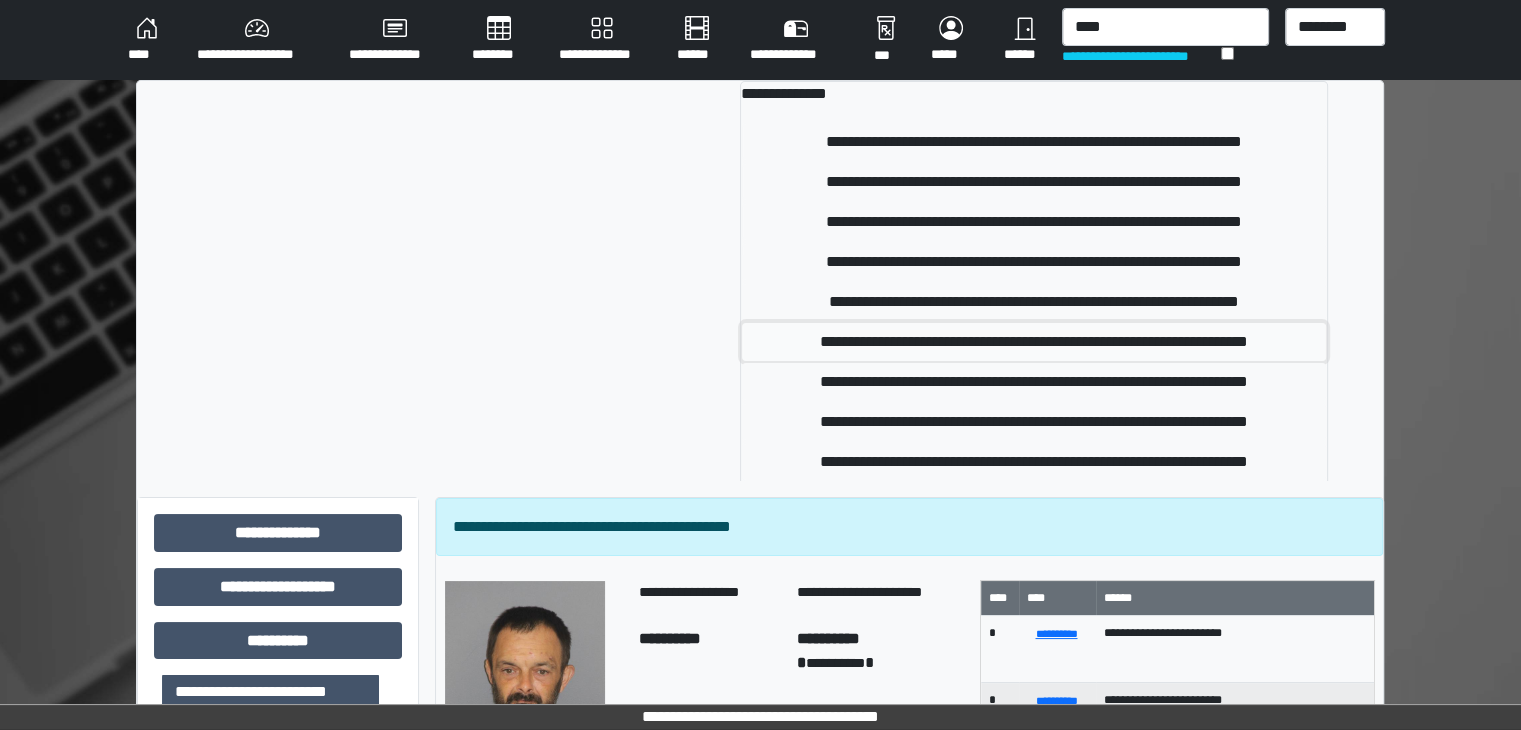 click on "**********" at bounding box center [1034, 342] 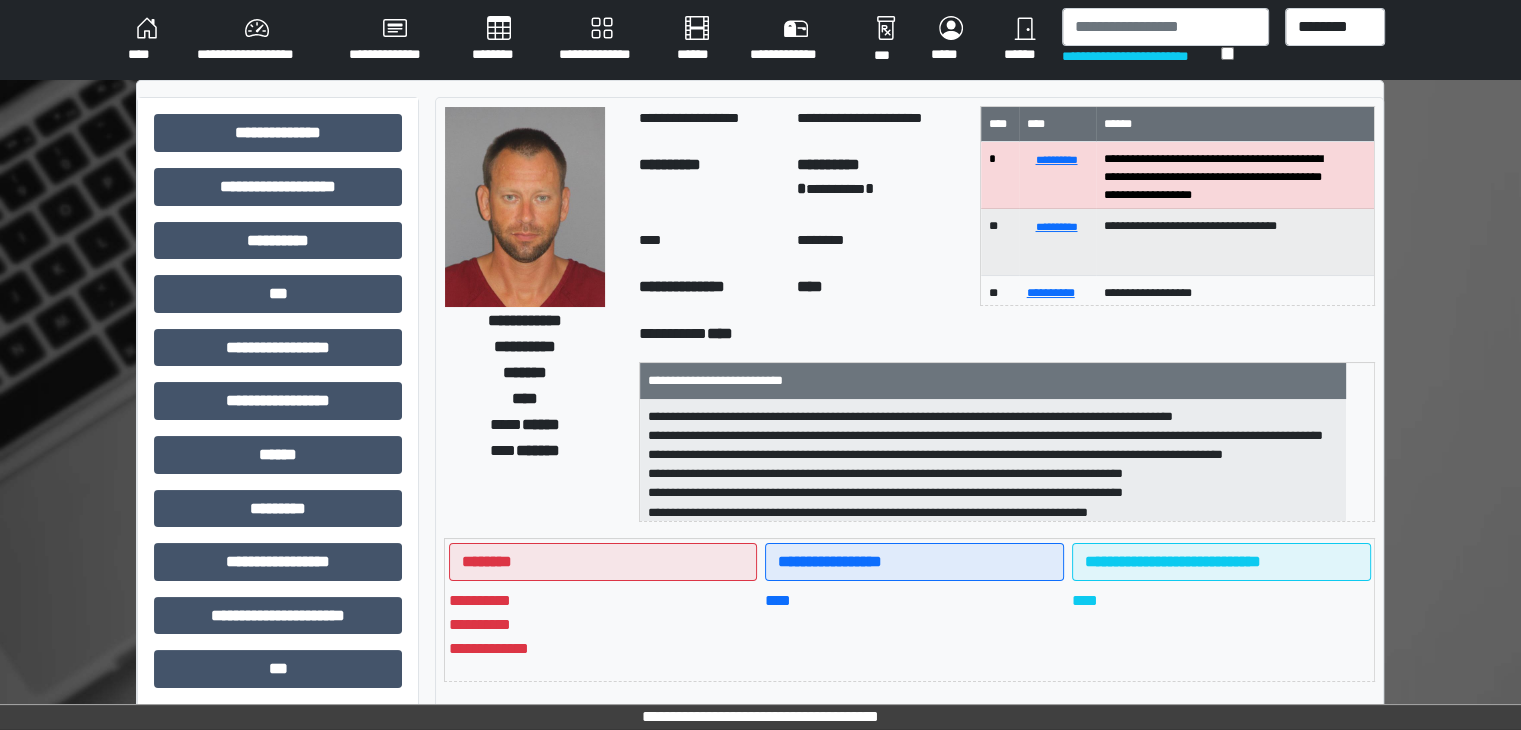 scroll, scrollTop: 12, scrollLeft: 0, axis: vertical 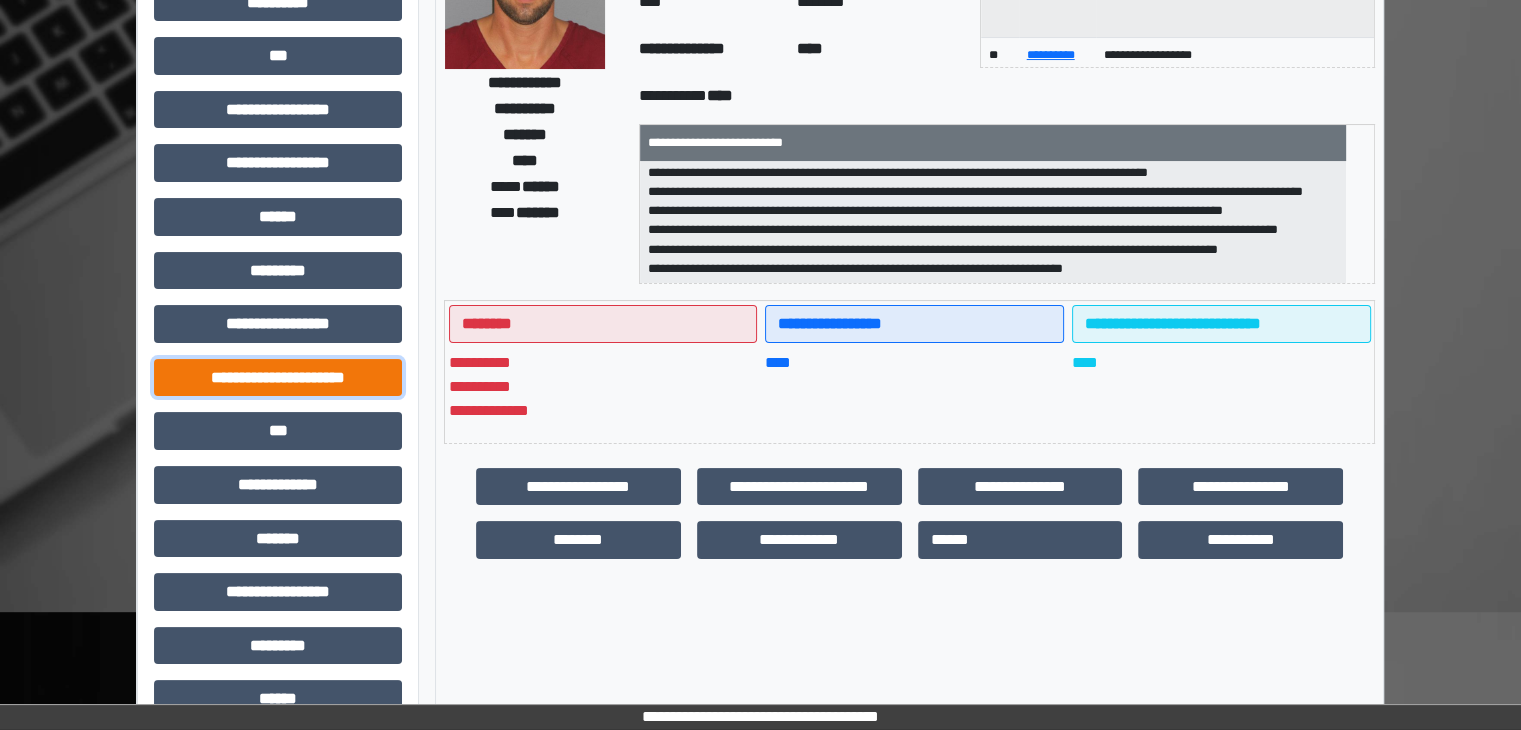 click on "**********" at bounding box center [278, 378] 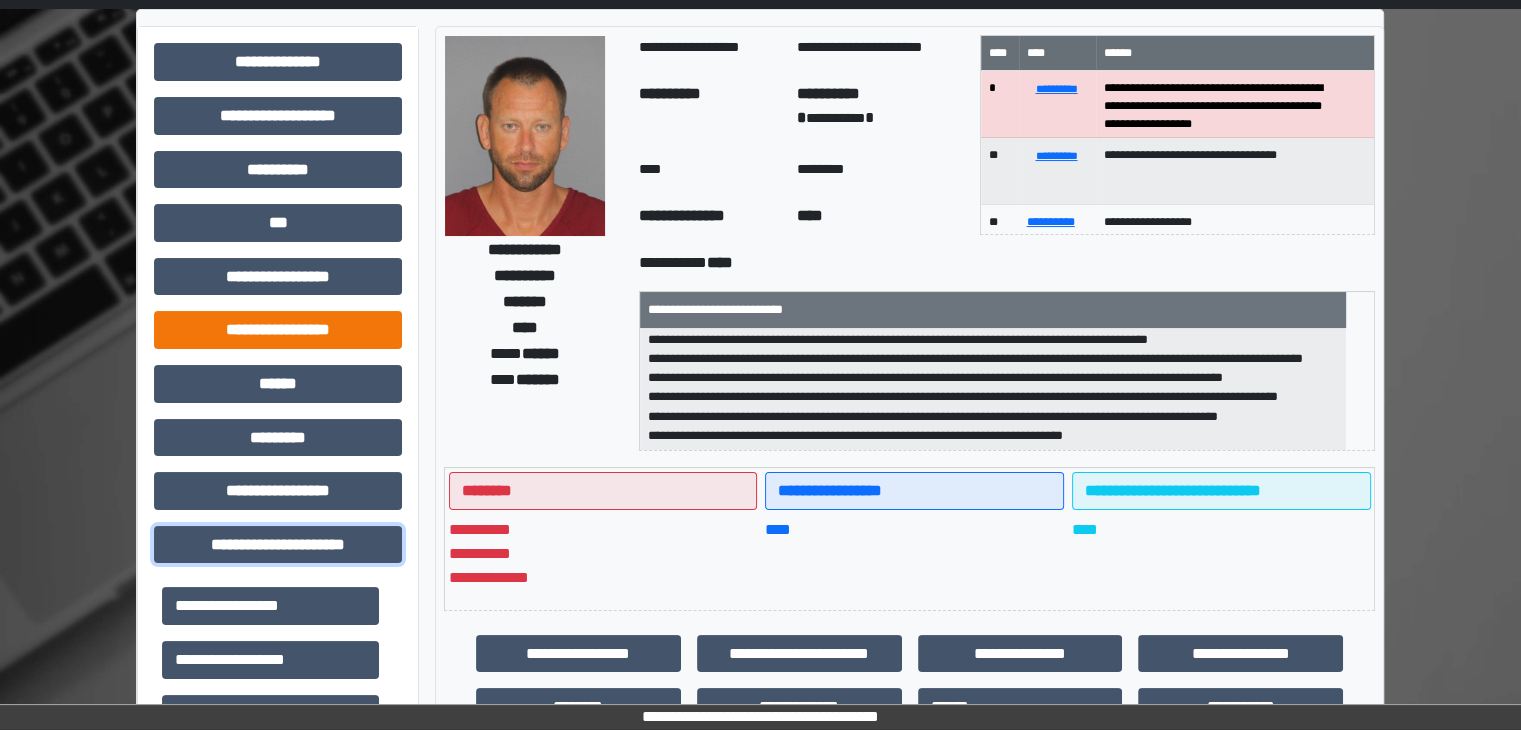 scroll, scrollTop: 6, scrollLeft: 0, axis: vertical 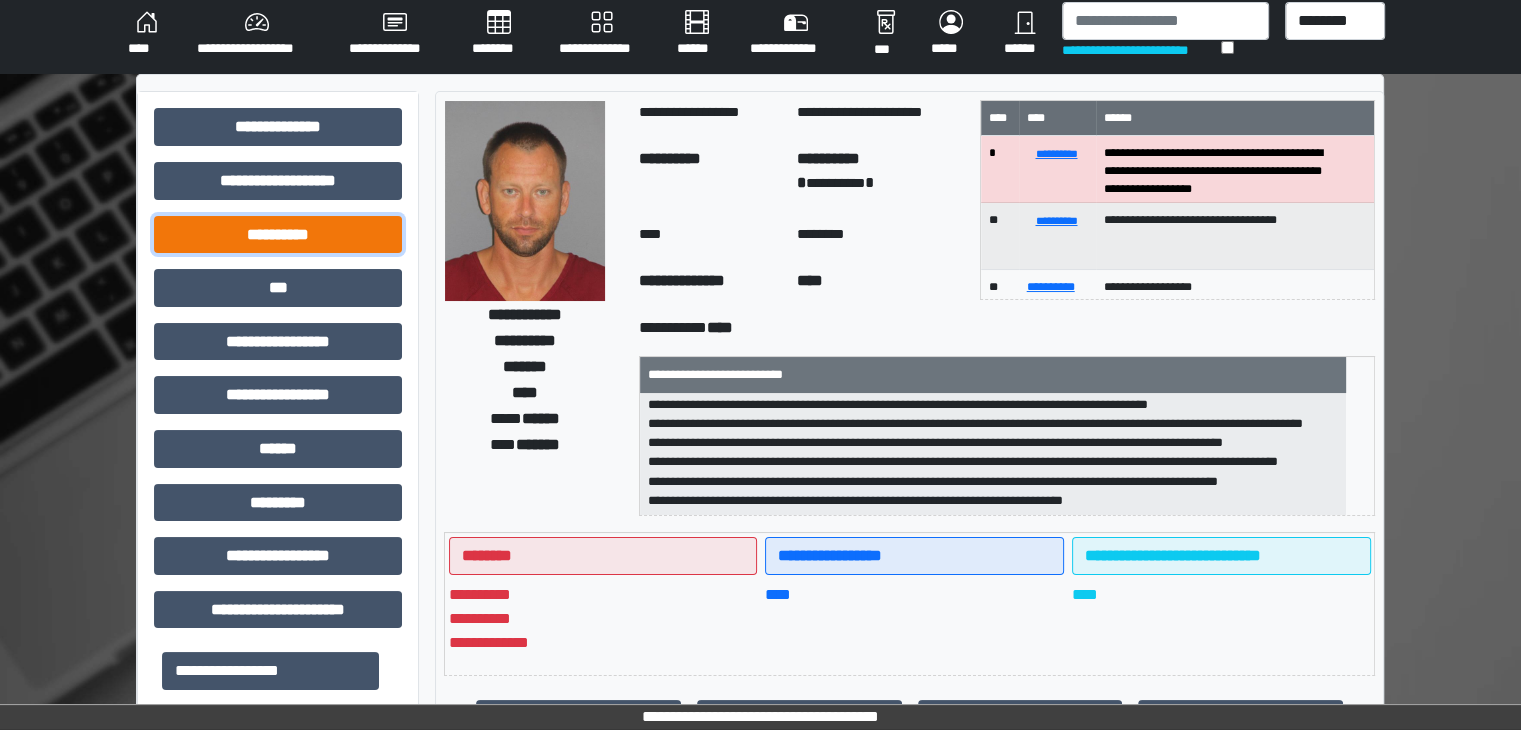 click on "**********" at bounding box center [278, 235] 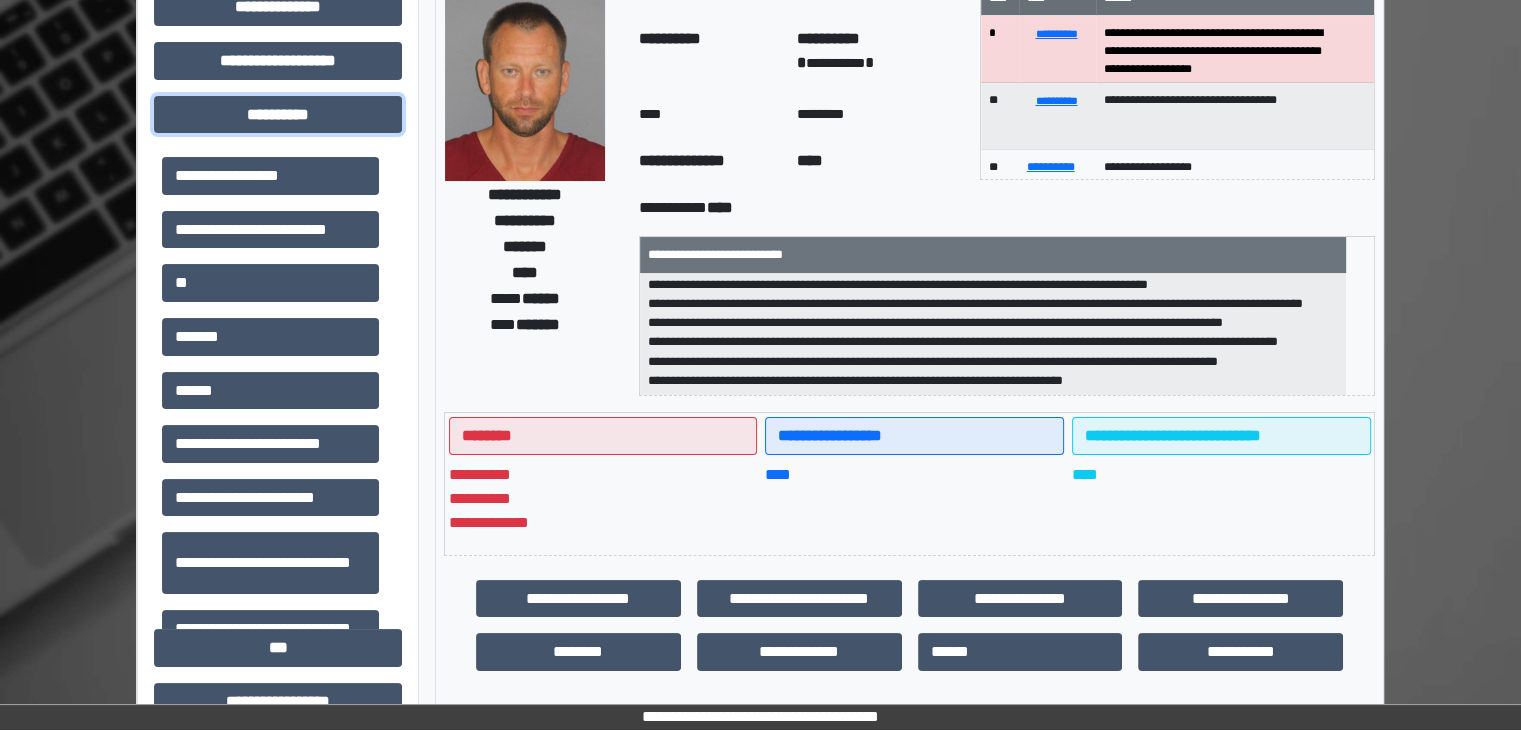 scroll, scrollTop: 144, scrollLeft: 0, axis: vertical 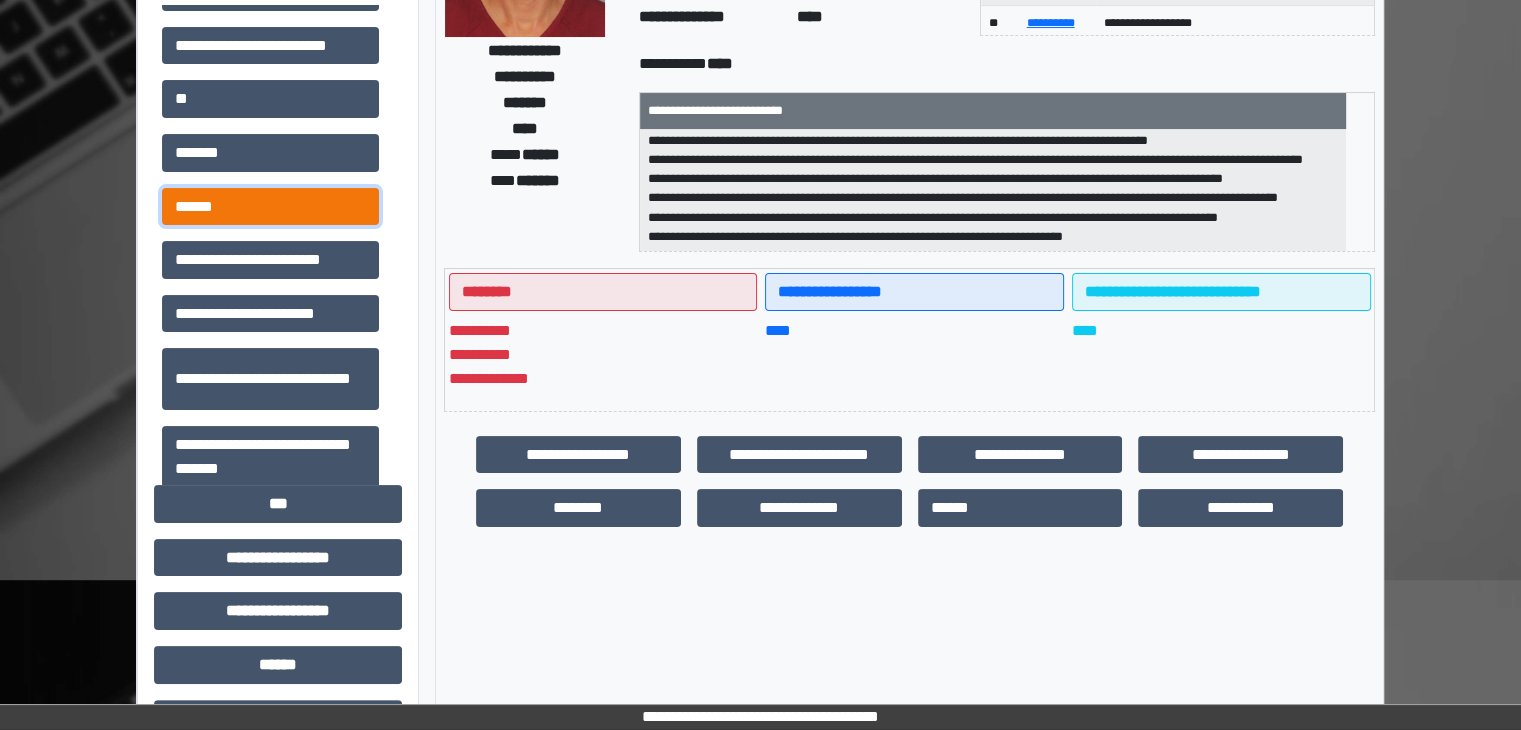 click on "******" at bounding box center [270, 207] 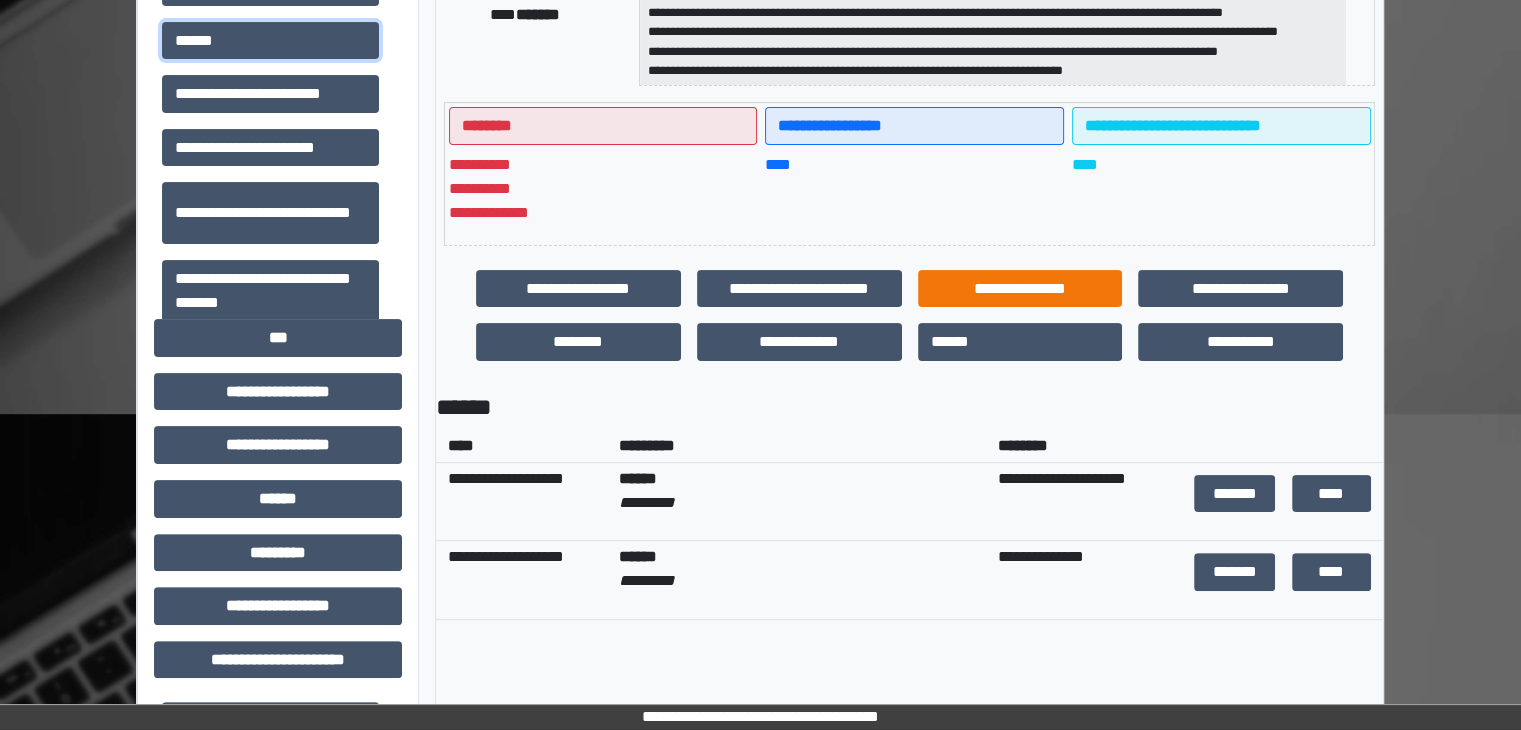 scroll, scrollTop: 443, scrollLeft: 0, axis: vertical 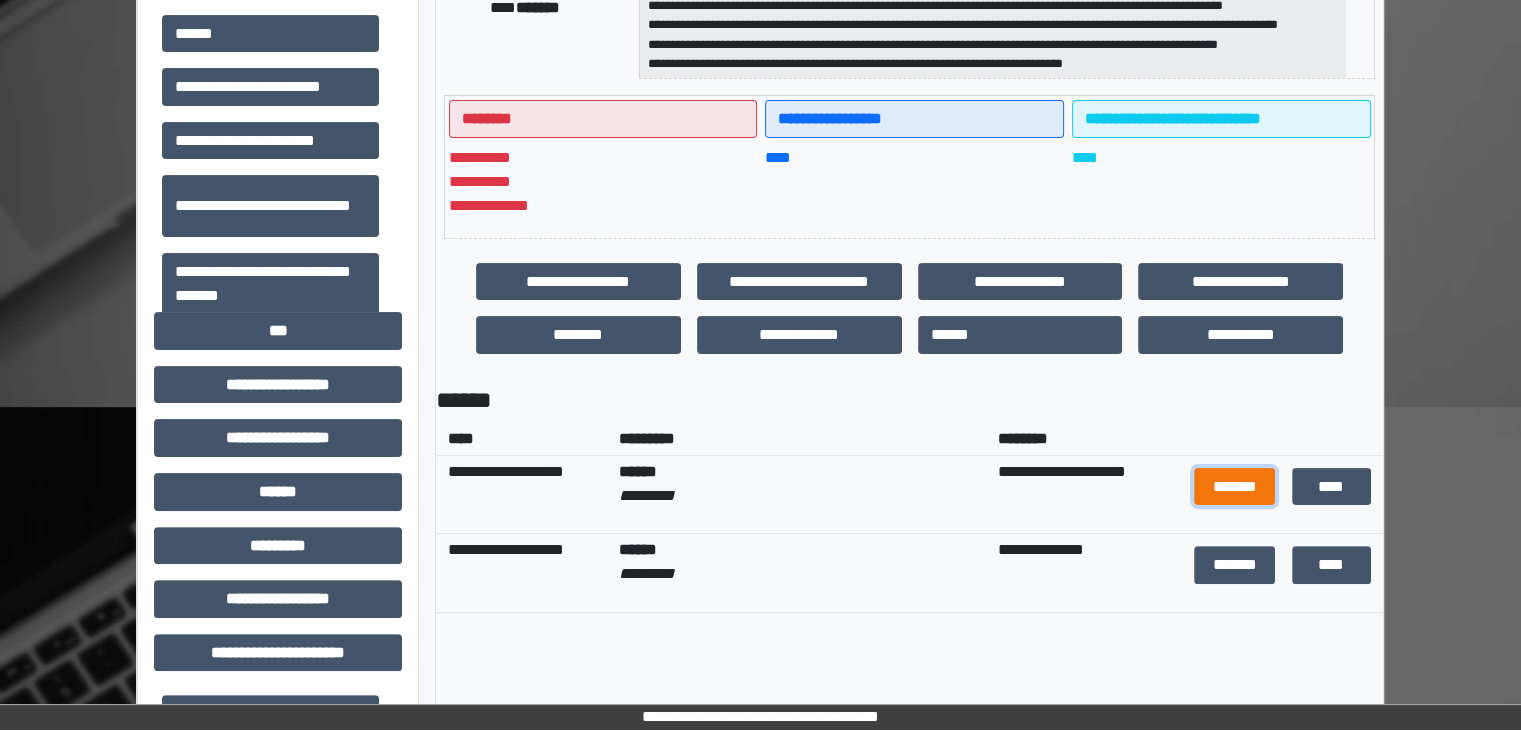click on "*******" at bounding box center [1234, 487] 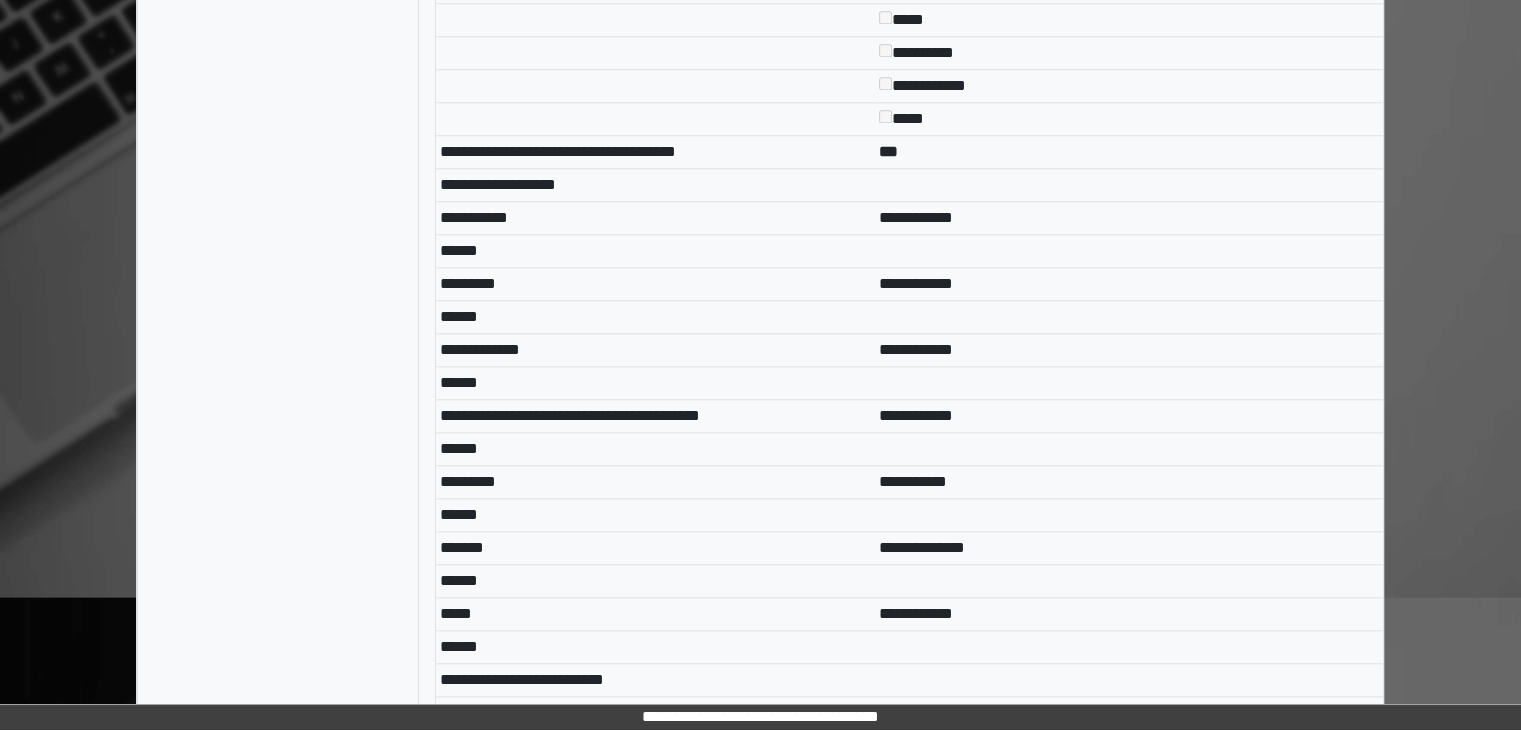scroll, scrollTop: 2192, scrollLeft: 0, axis: vertical 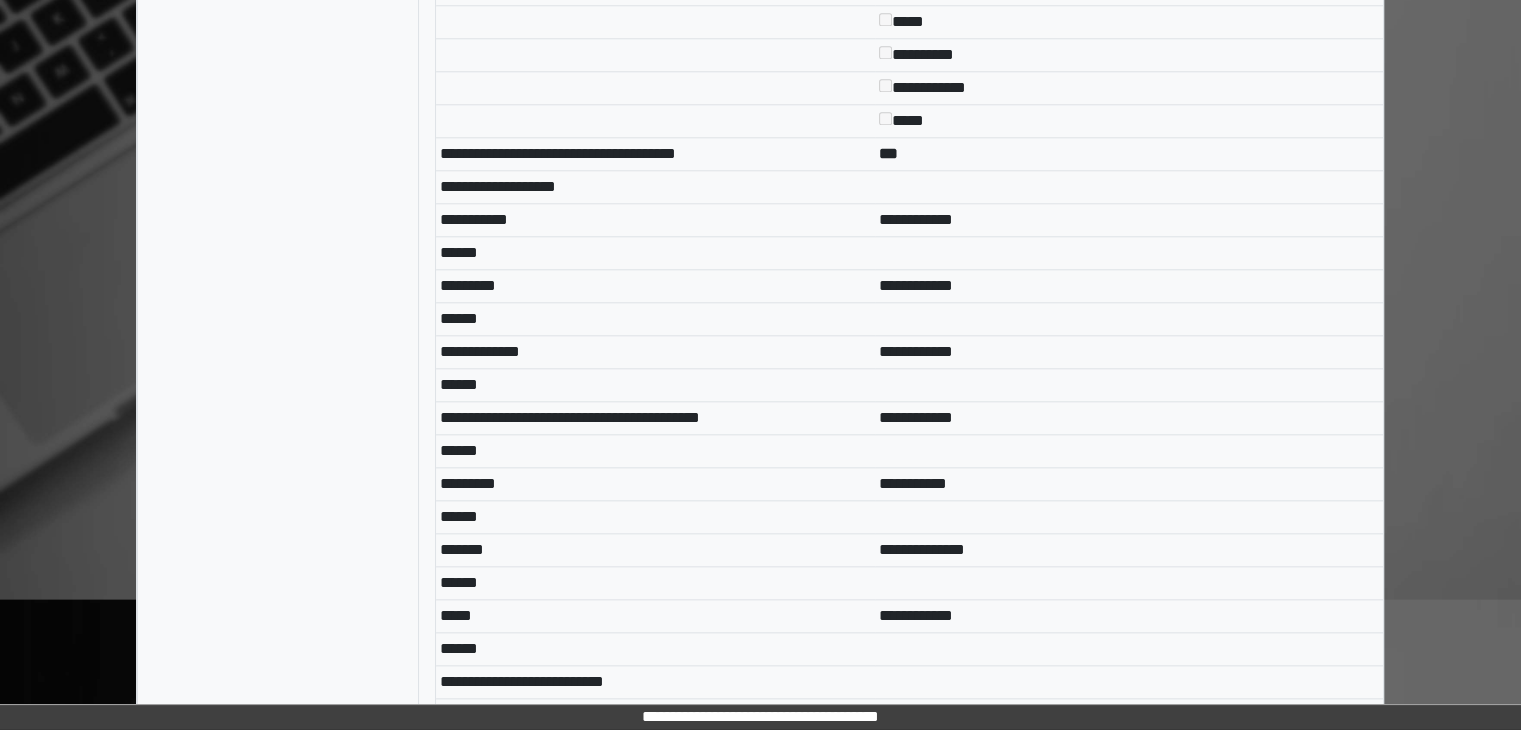 click on "*******" at bounding box center (655, 550) 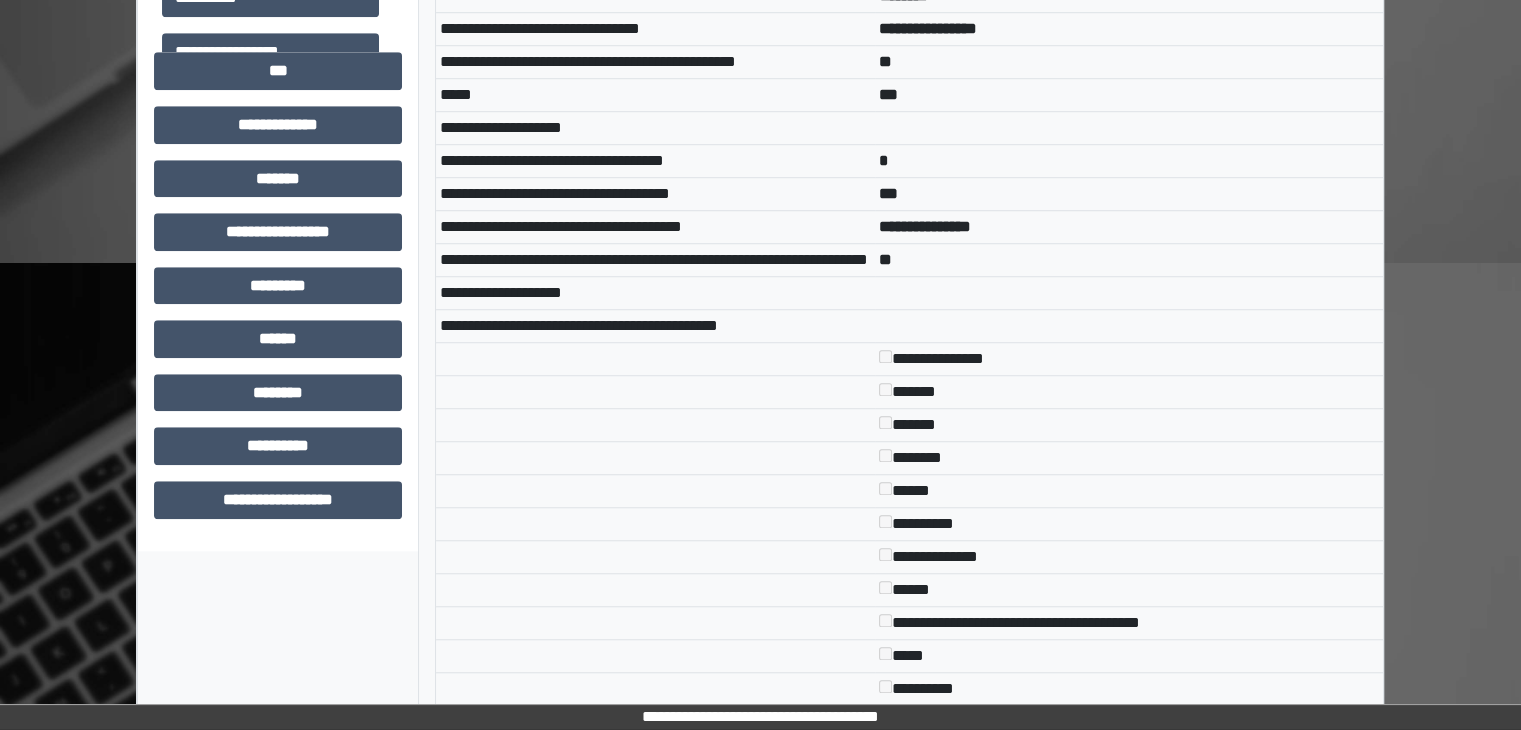 scroll, scrollTop: 0, scrollLeft: 0, axis: both 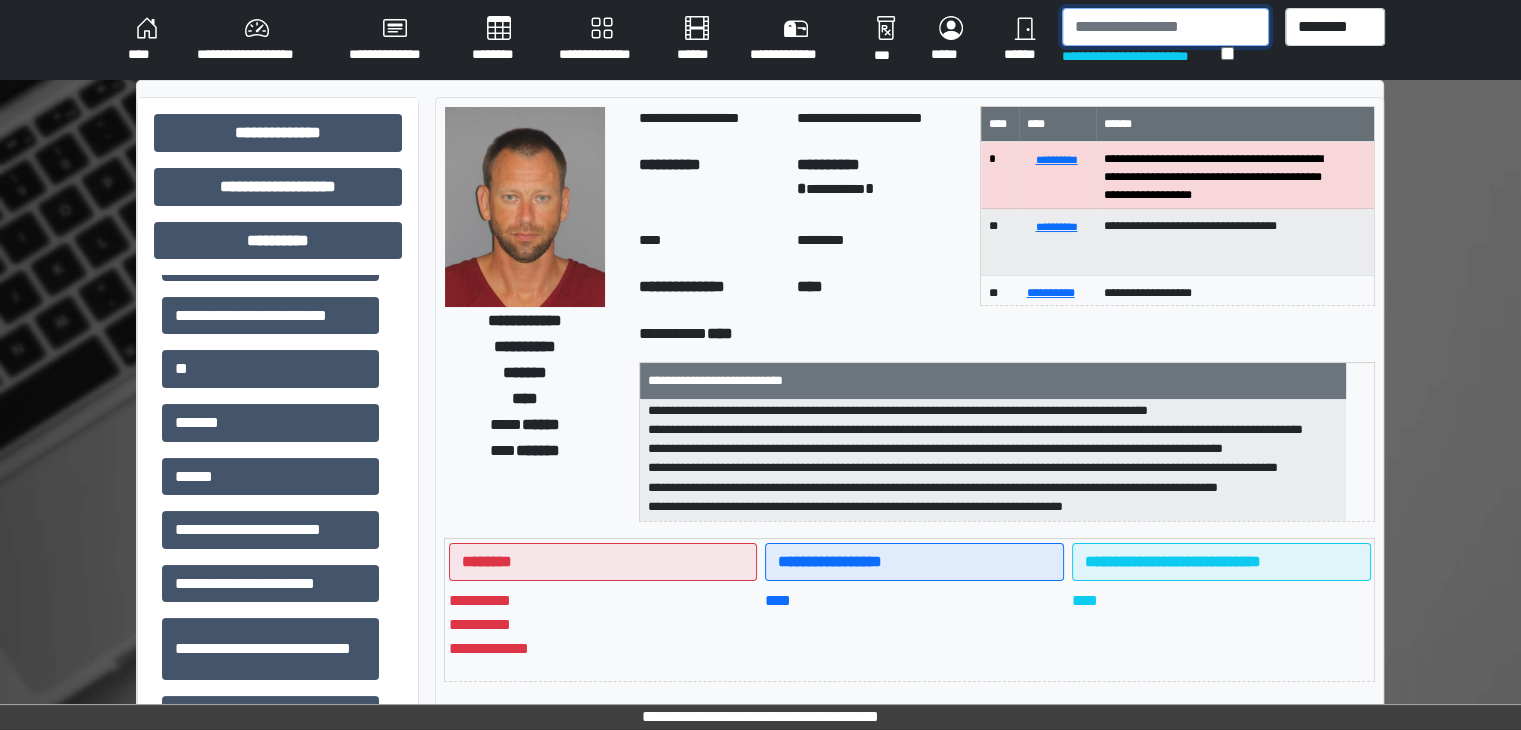 click at bounding box center [1165, 27] 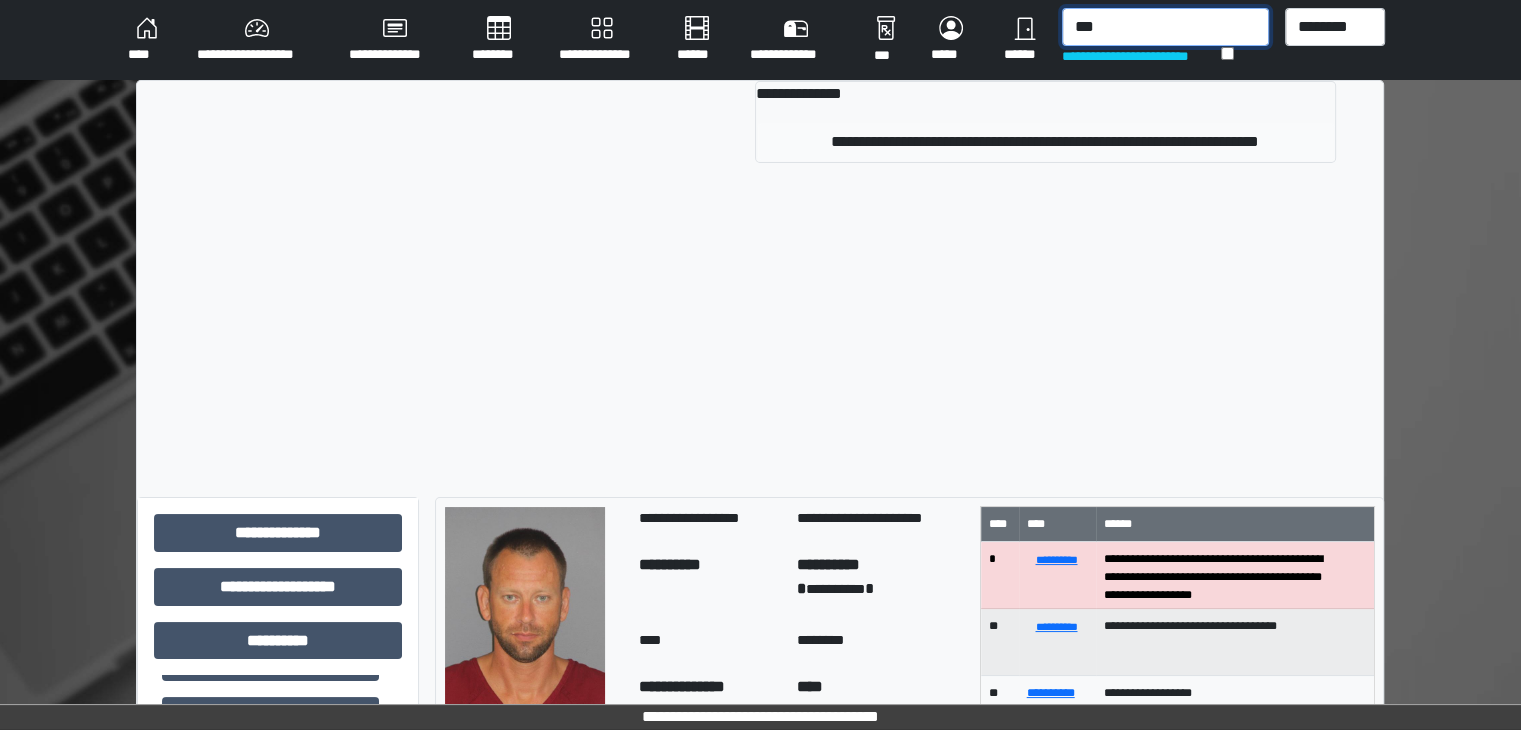 type on "***" 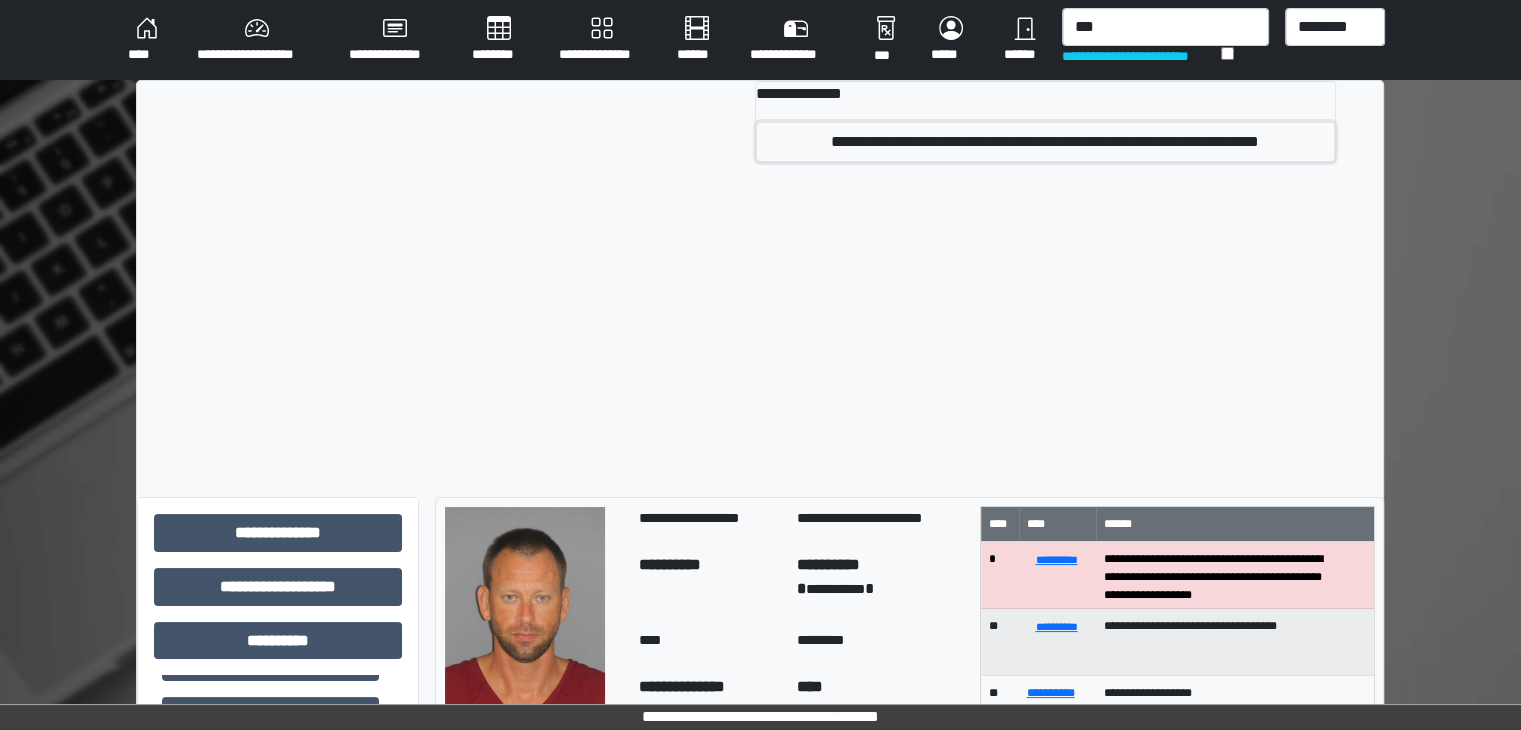 click on "**********" at bounding box center (1045, 142) 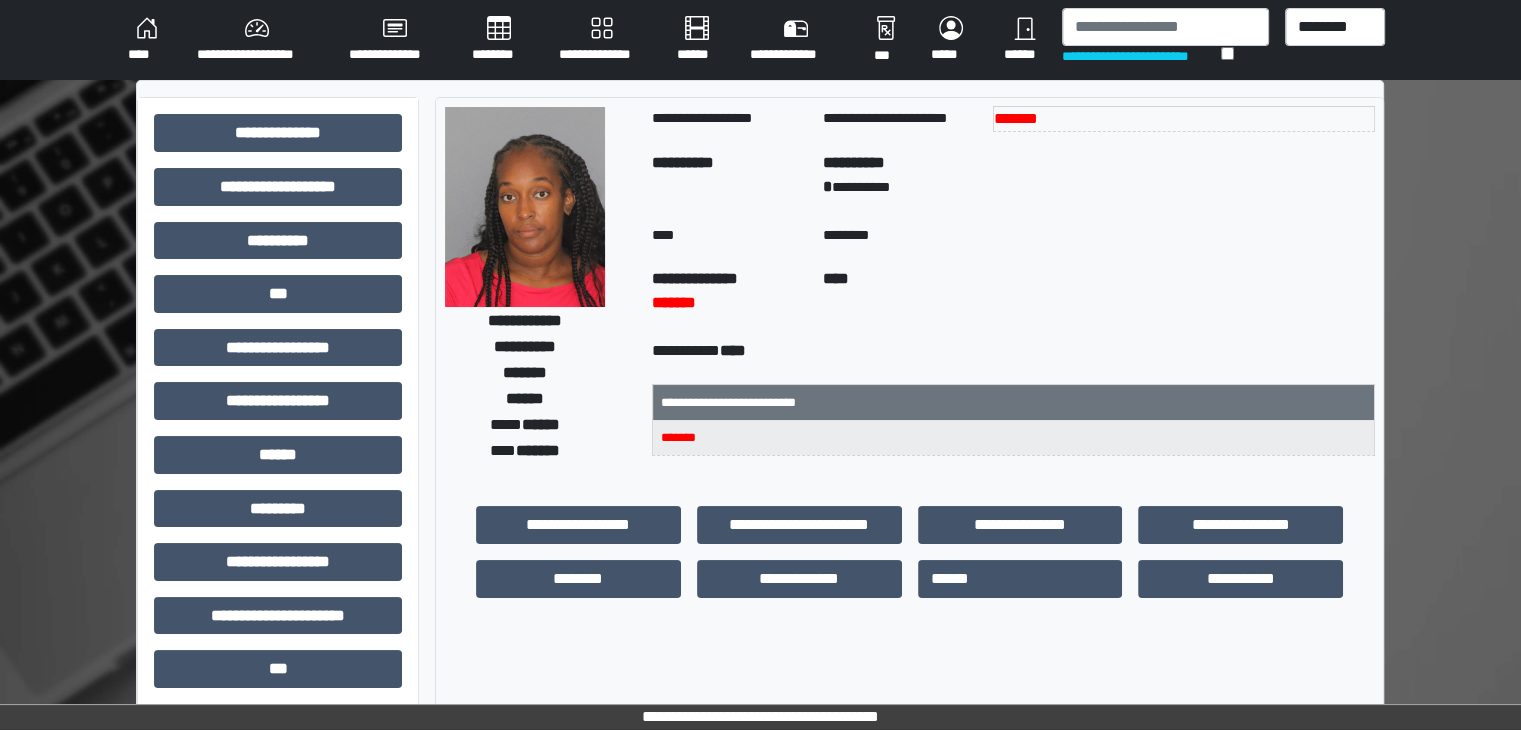 click at bounding box center [1165, 27] 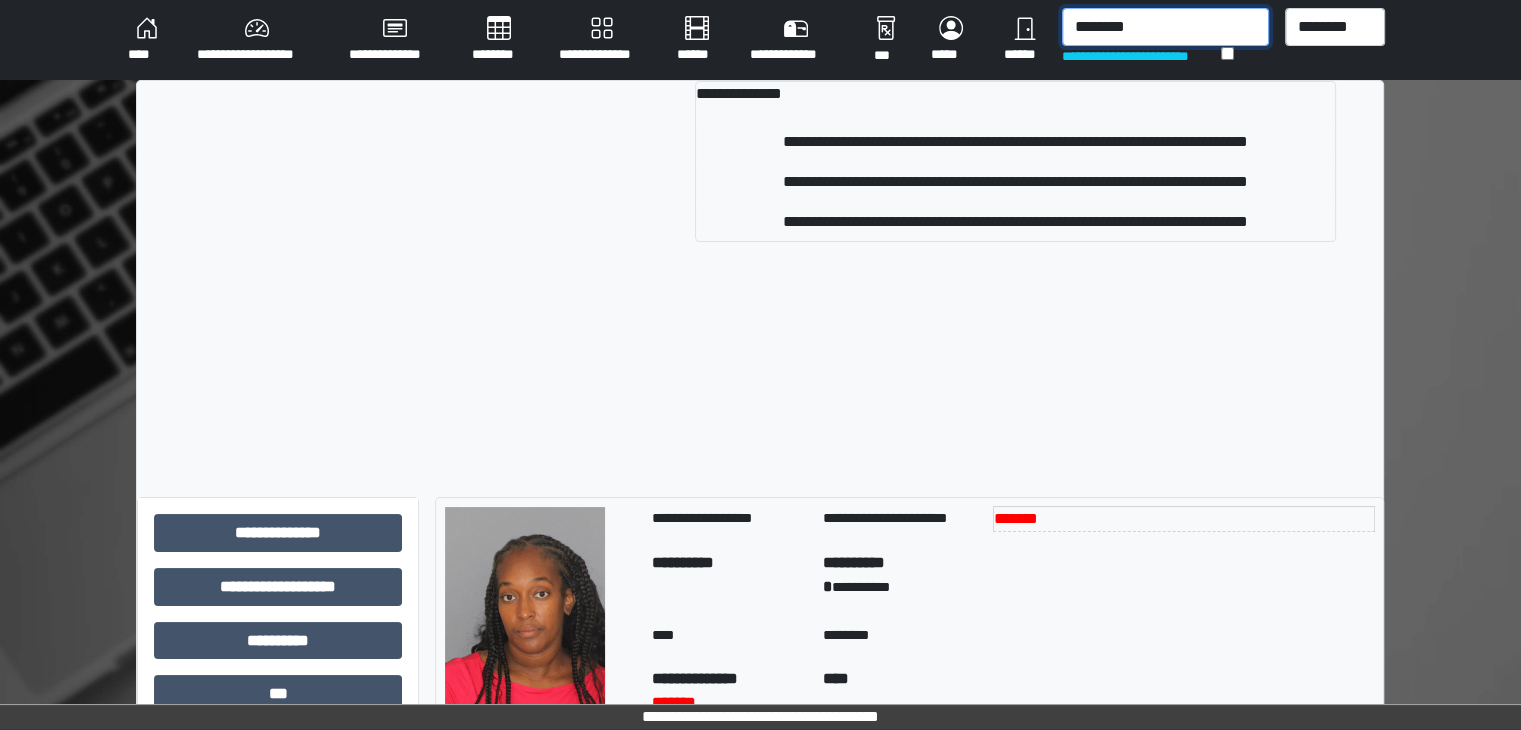 type on "********" 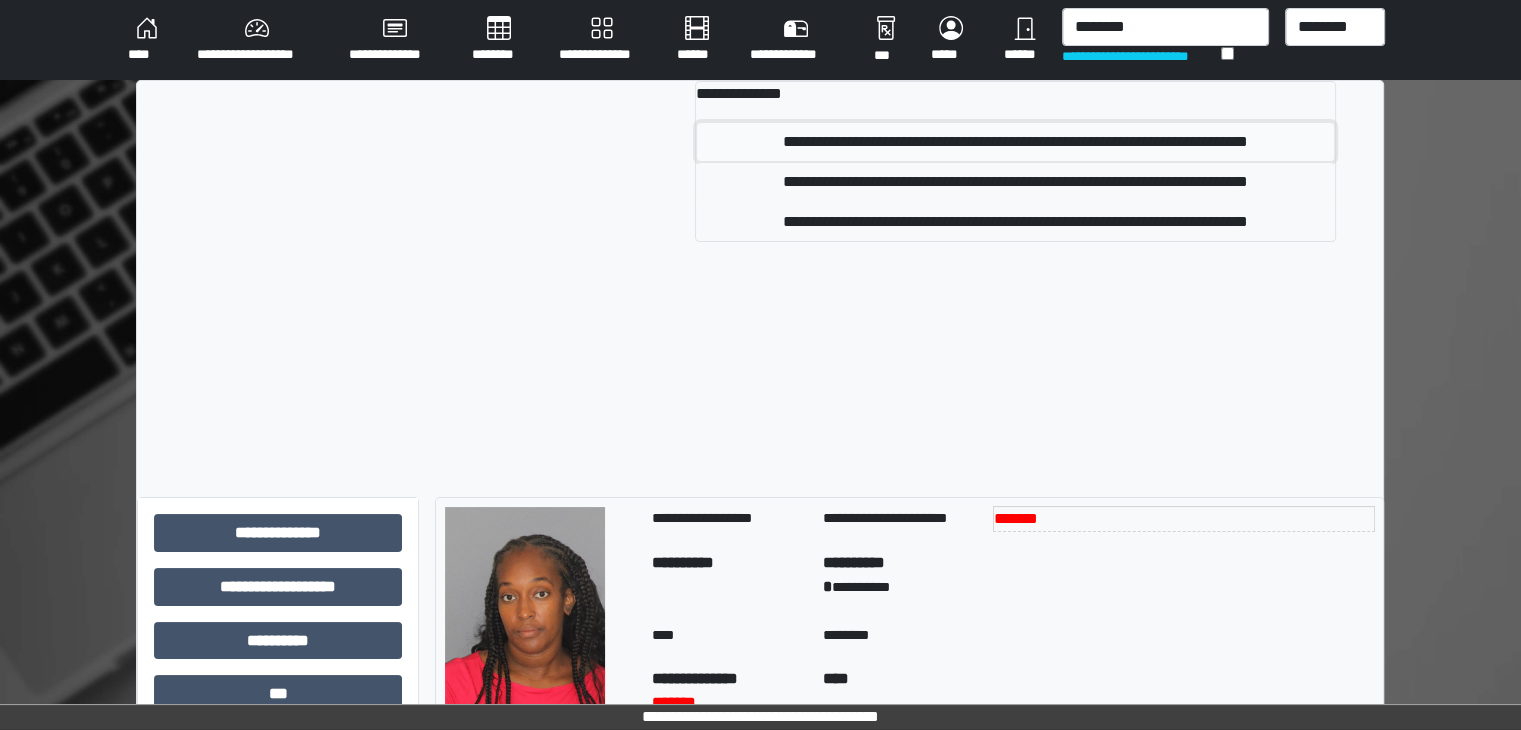 click on "**********" at bounding box center (1015, 142) 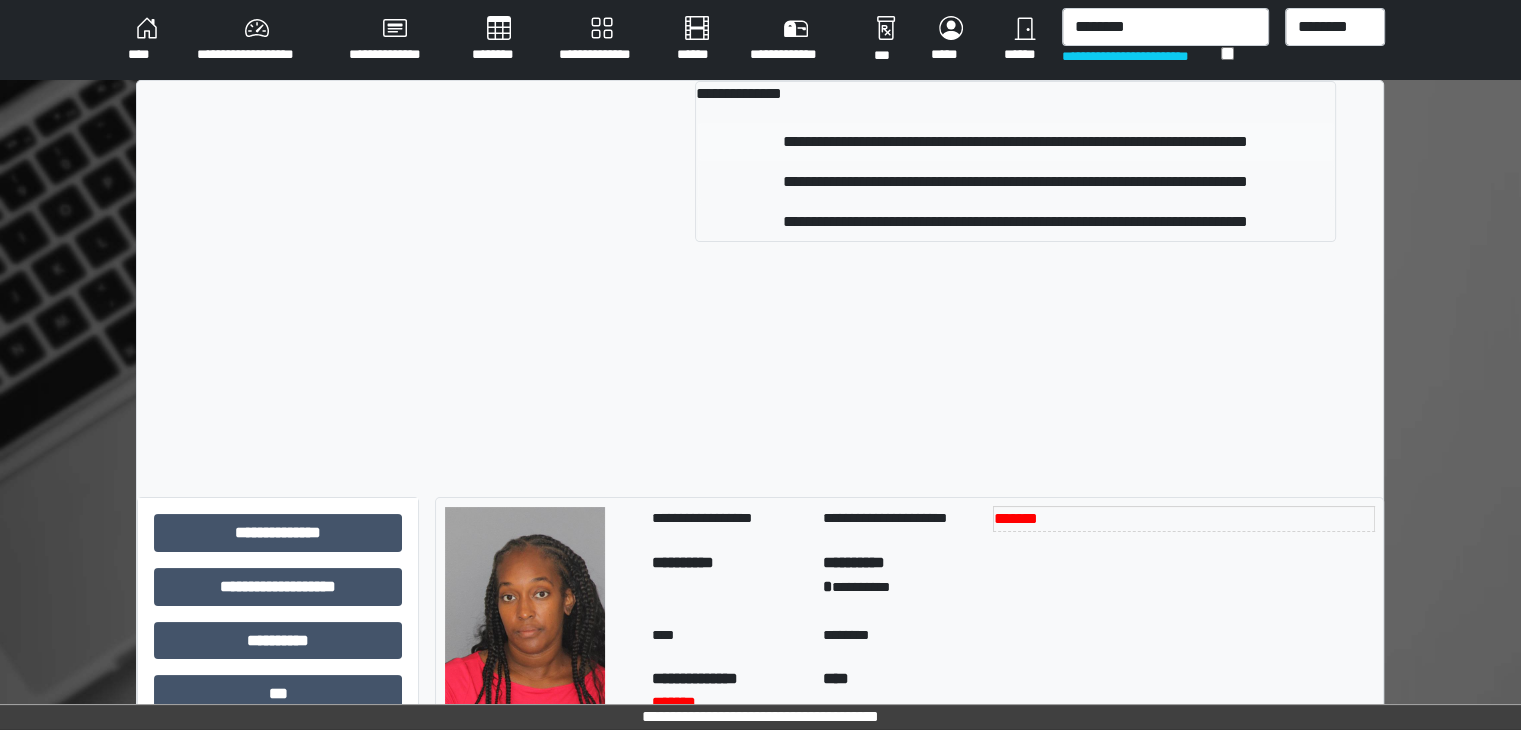 type 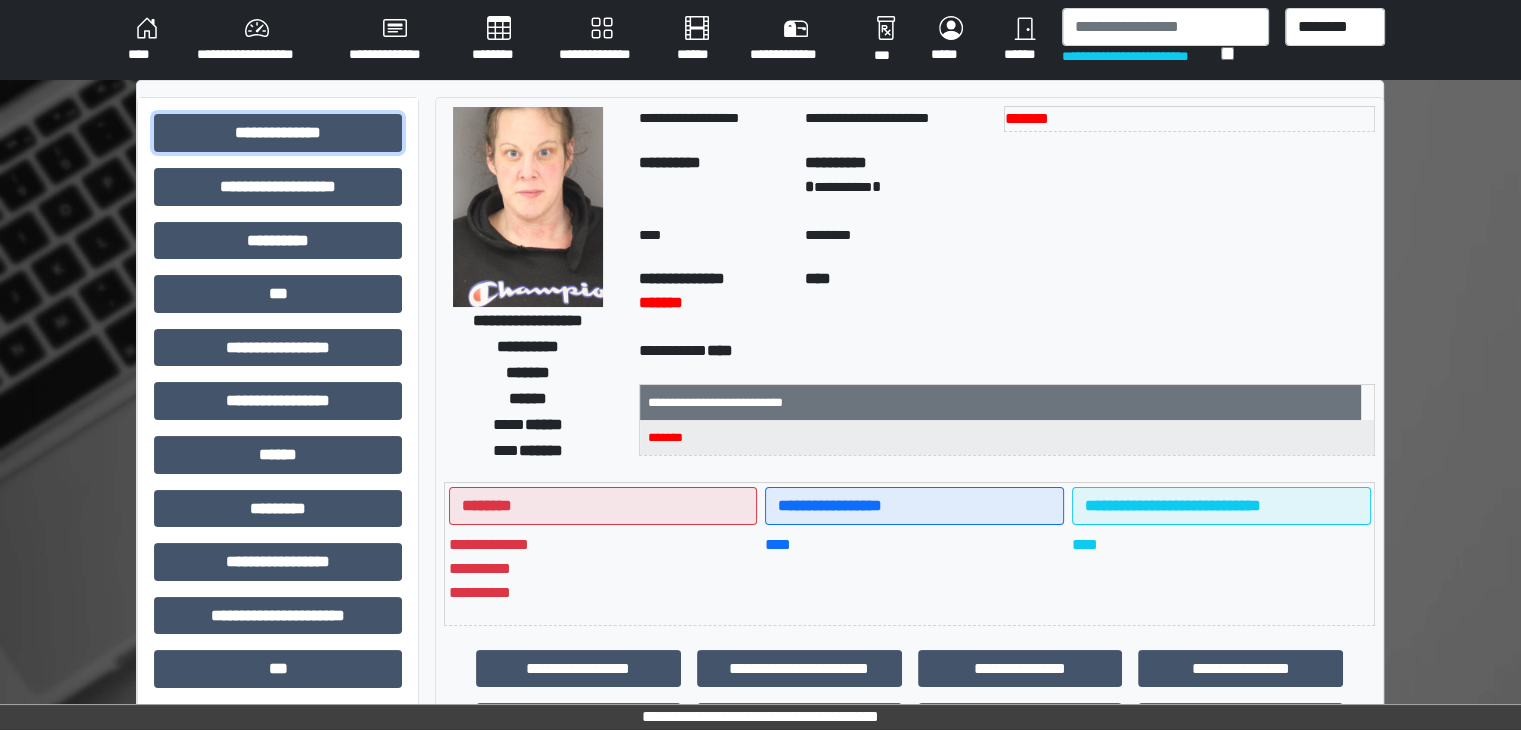 type 